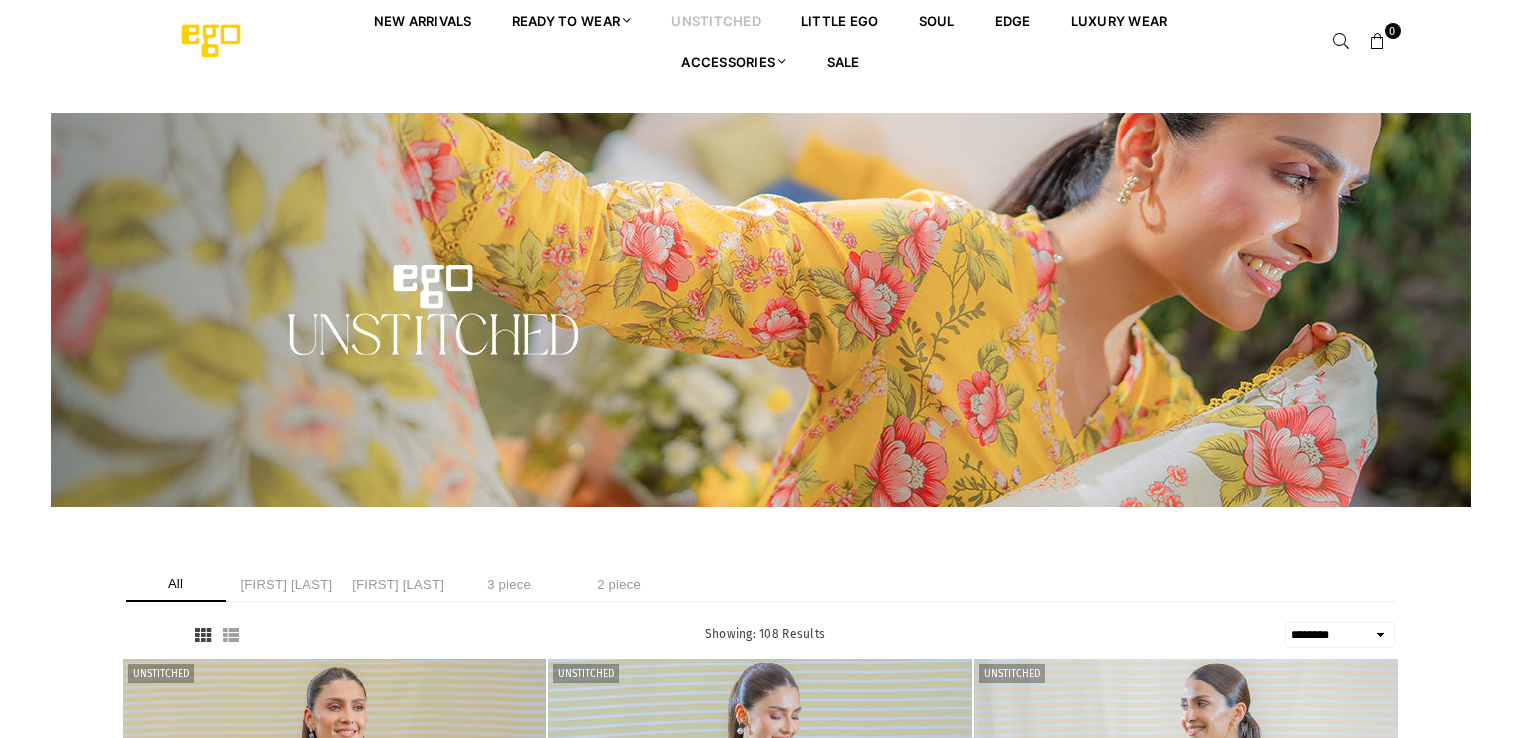 select on "******" 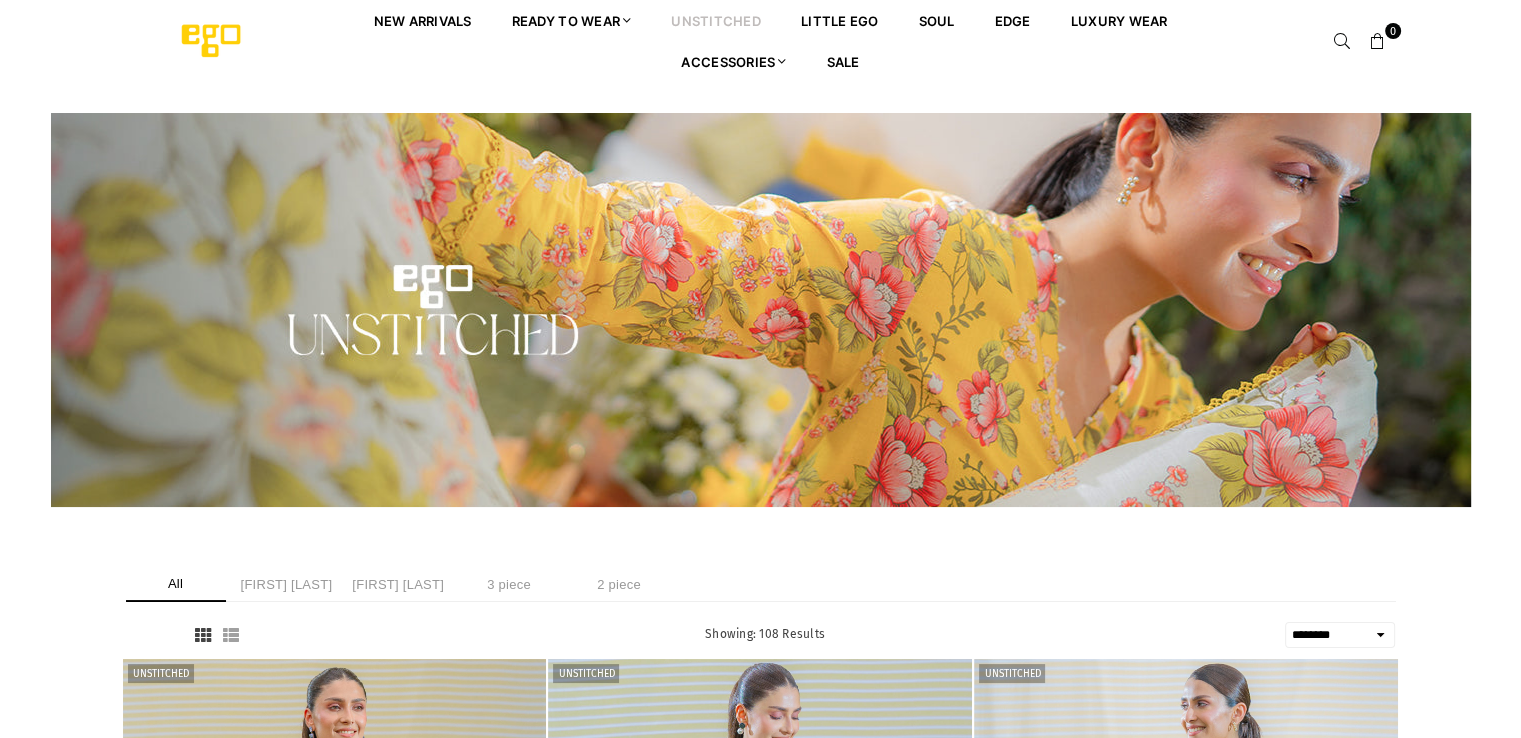 scroll, scrollTop: 0, scrollLeft: 0, axis: both 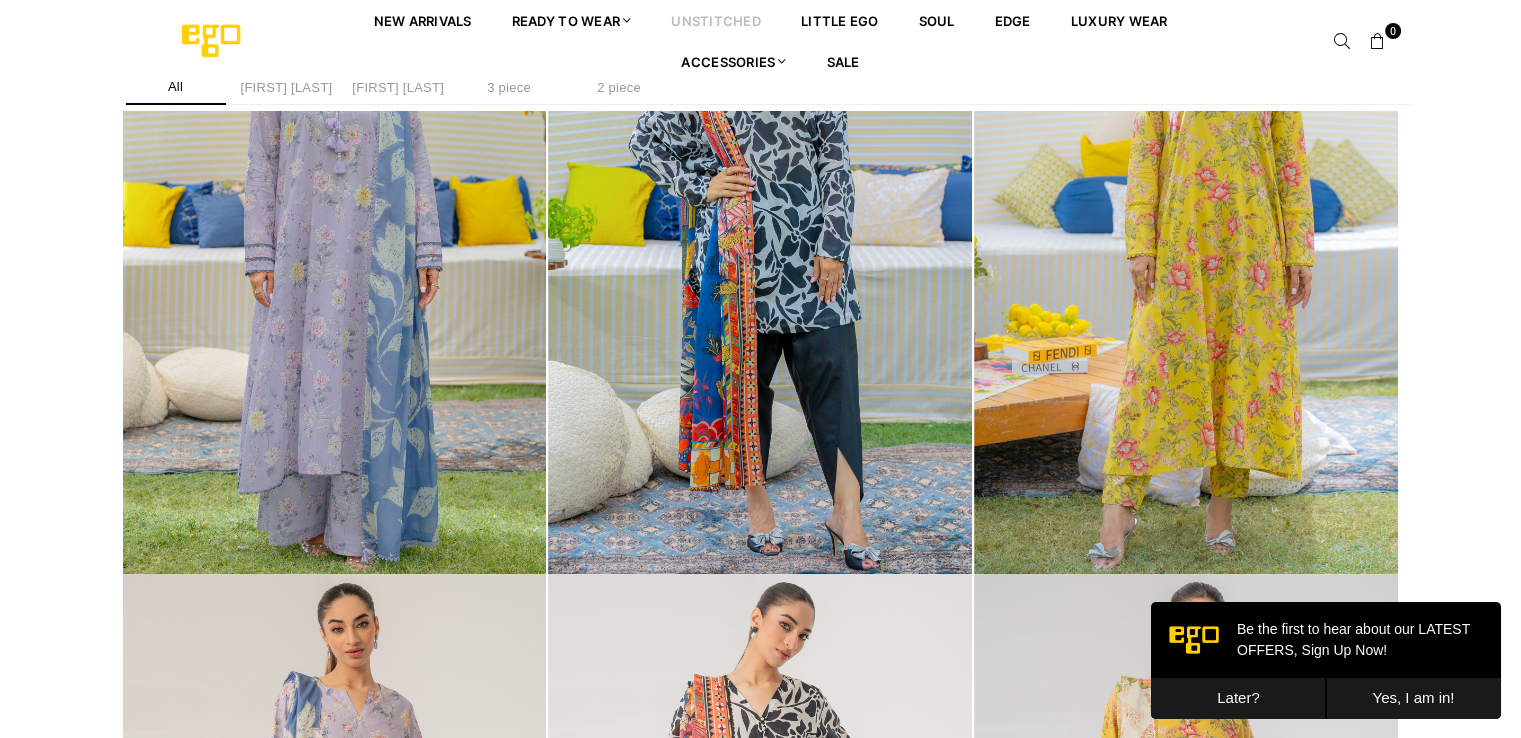 click on "Later?" at bounding box center (1238, 698) 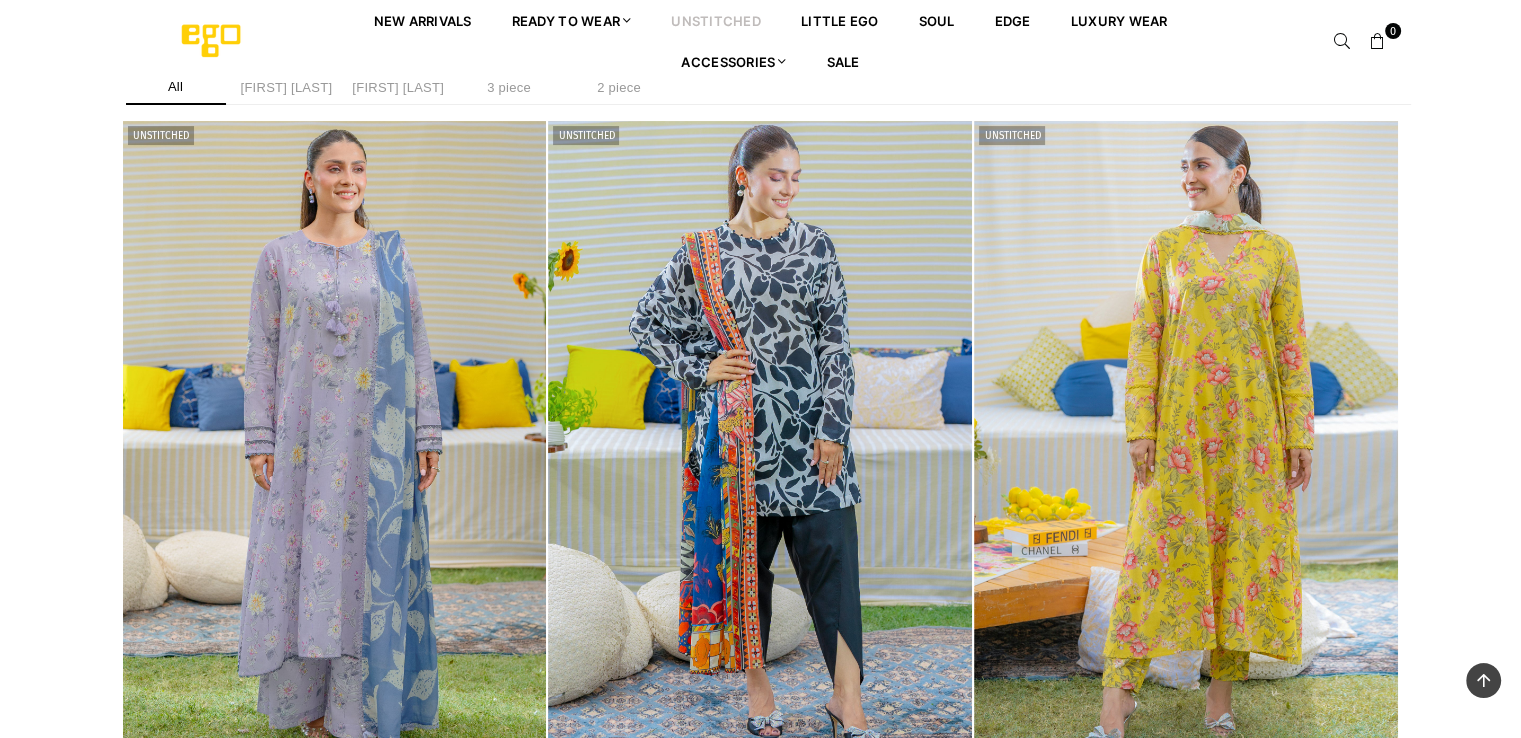 scroll, scrollTop: 492, scrollLeft: 0, axis: vertical 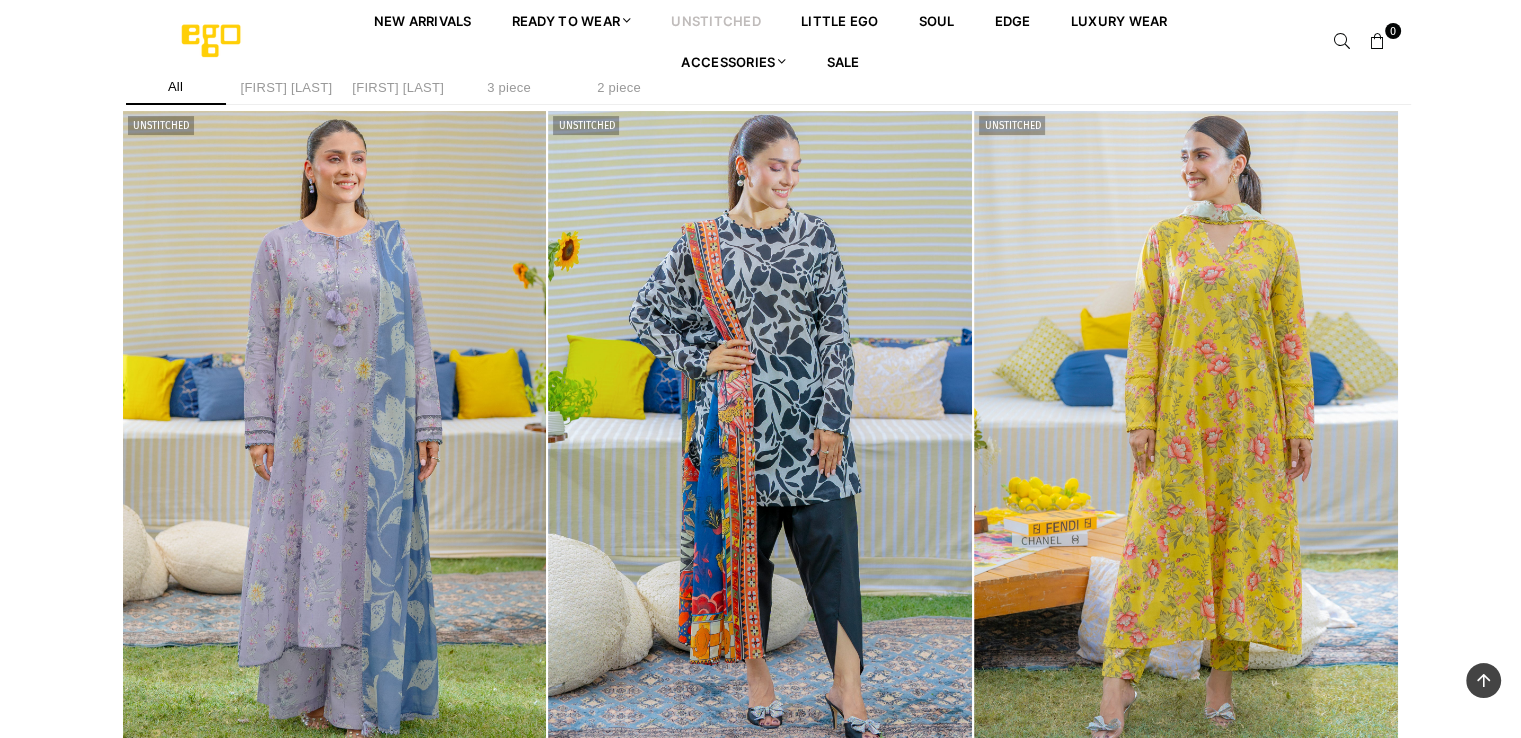 click at bounding box center [335, 429] 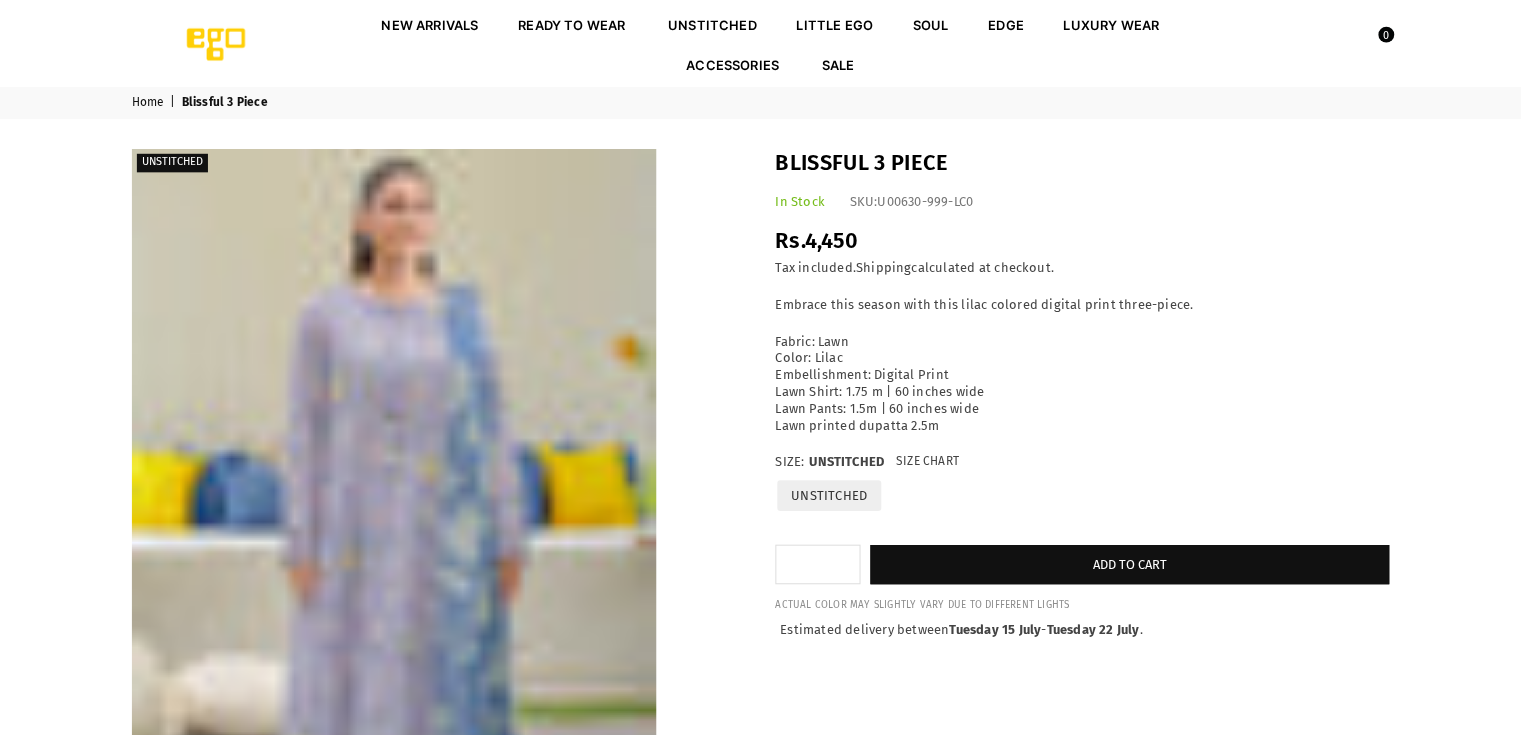 scroll, scrollTop: 0, scrollLeft: 0, axis: both 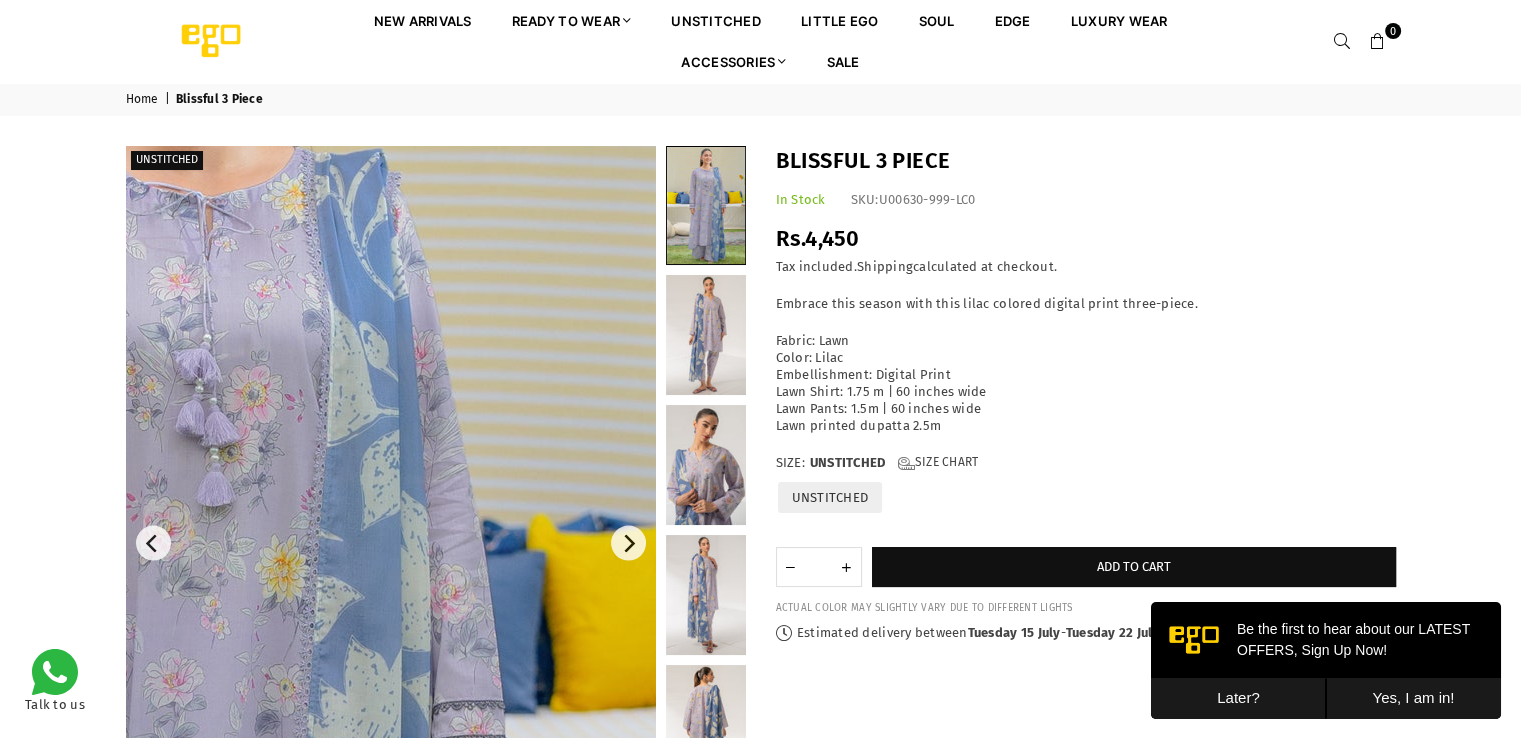 drag, startPoint x: 540, startPoint y: 337, endPoint x: 384, endPoint y: 273, distance: 168.6179 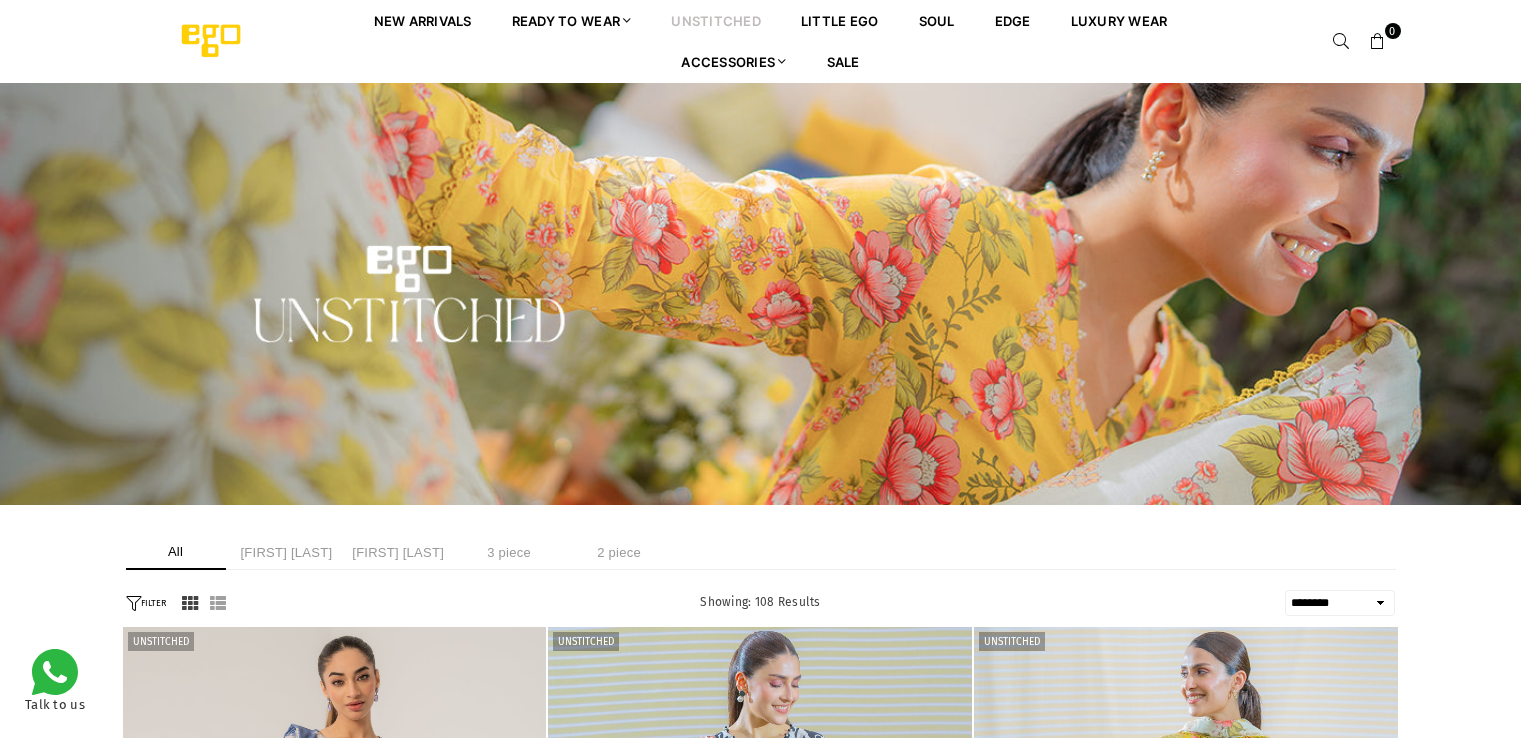 select on "******" 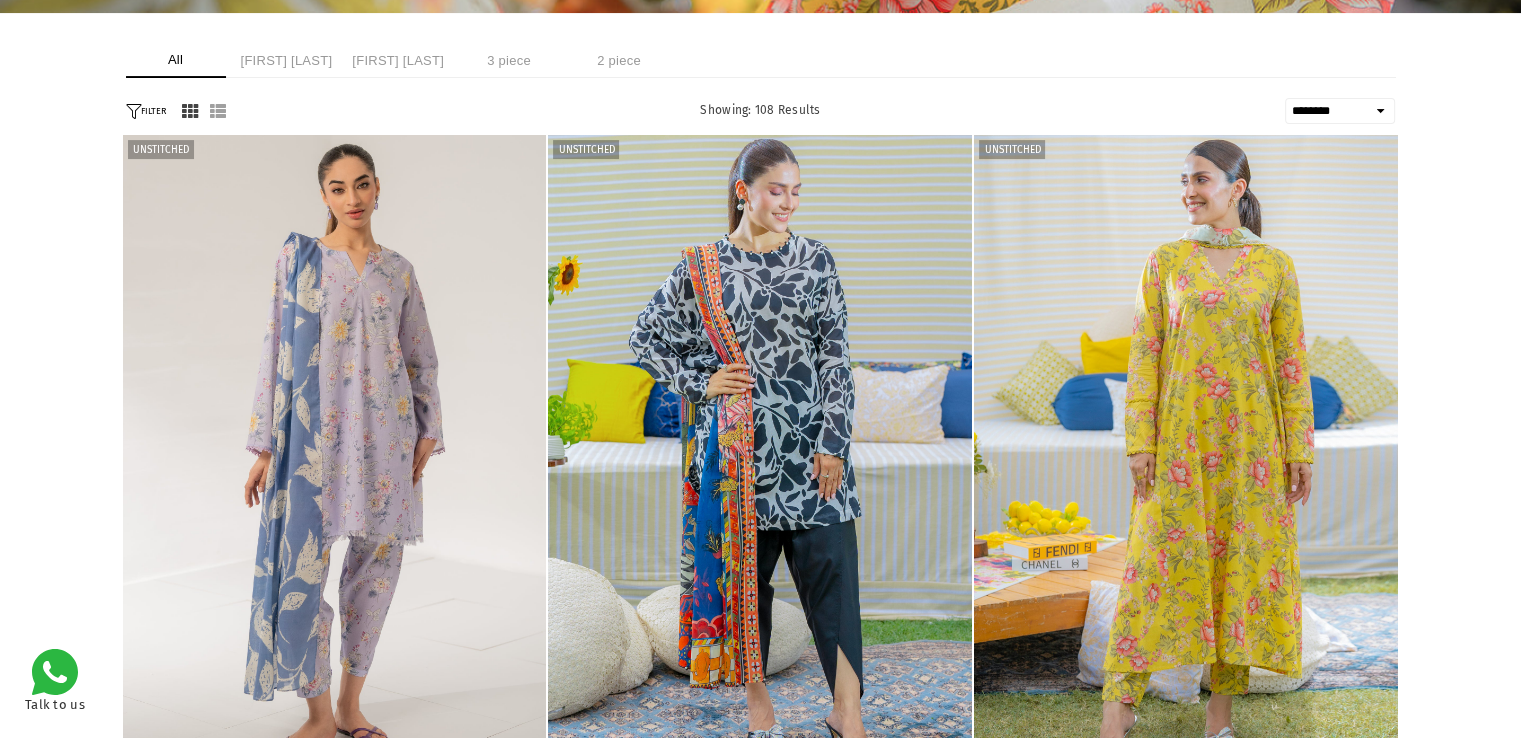 scroll, scrollTop: 0, scrollLeft: 0, axis: both 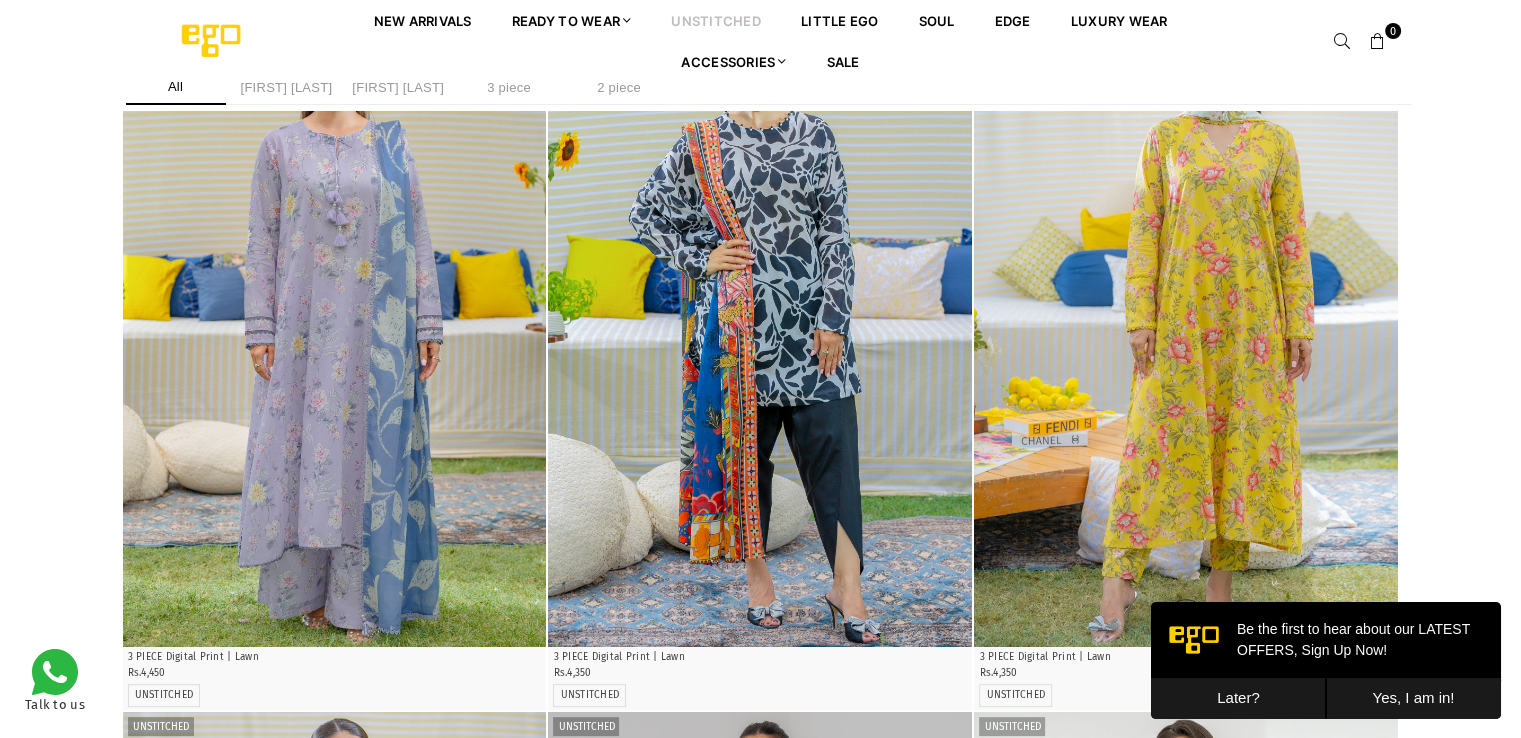 click at bounding box center [1186, 329] 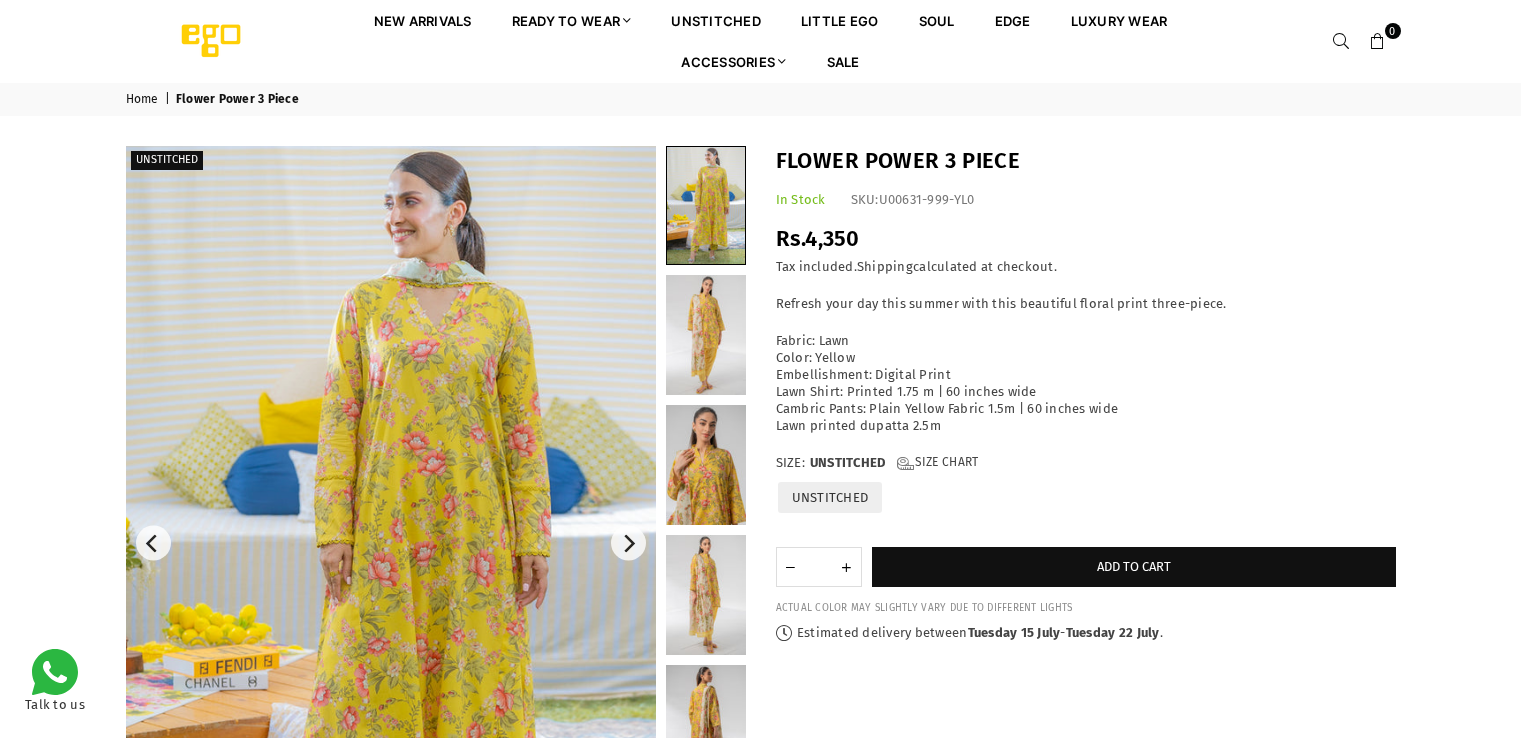 scroll, scrollTop: 0, scrollLeft: 0, axis: both 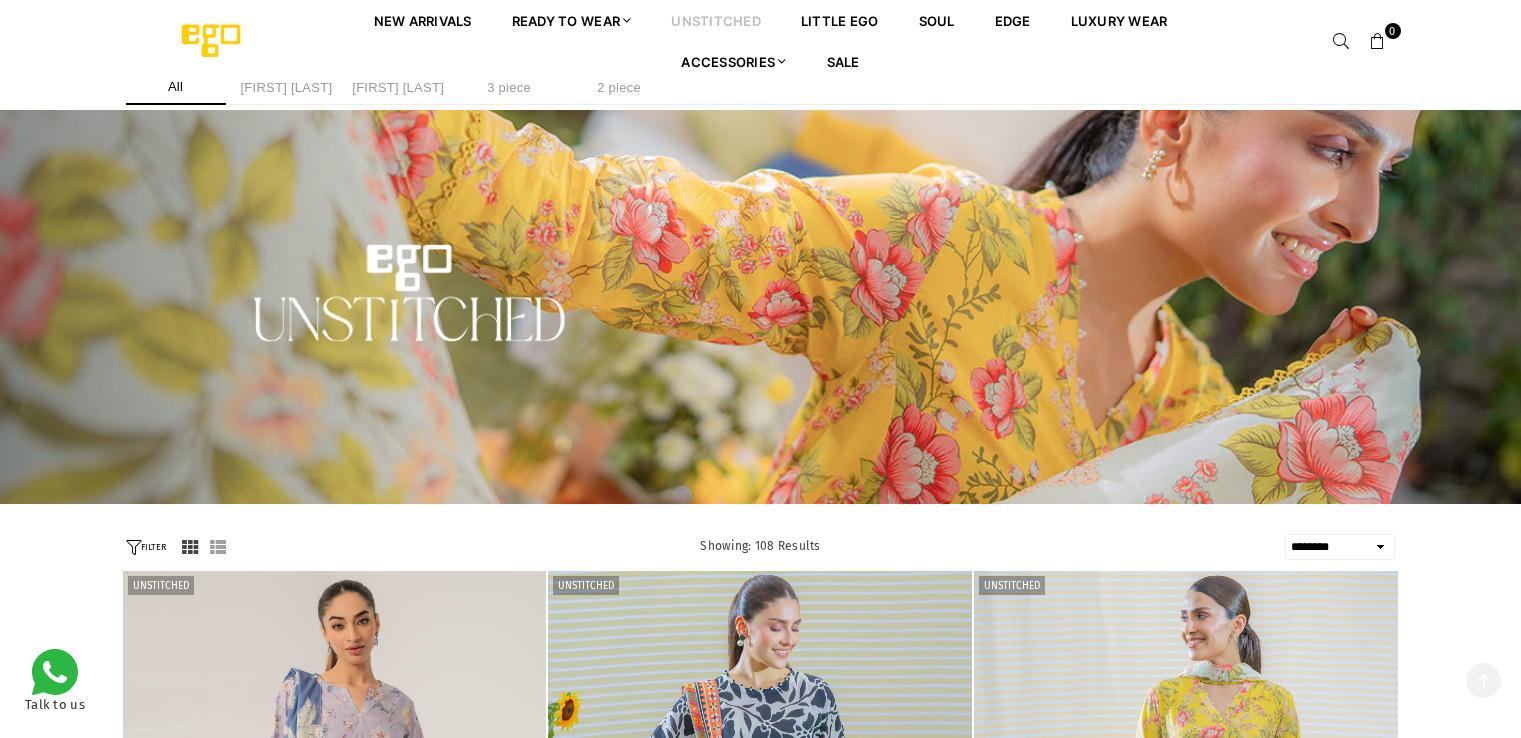 select on "******" 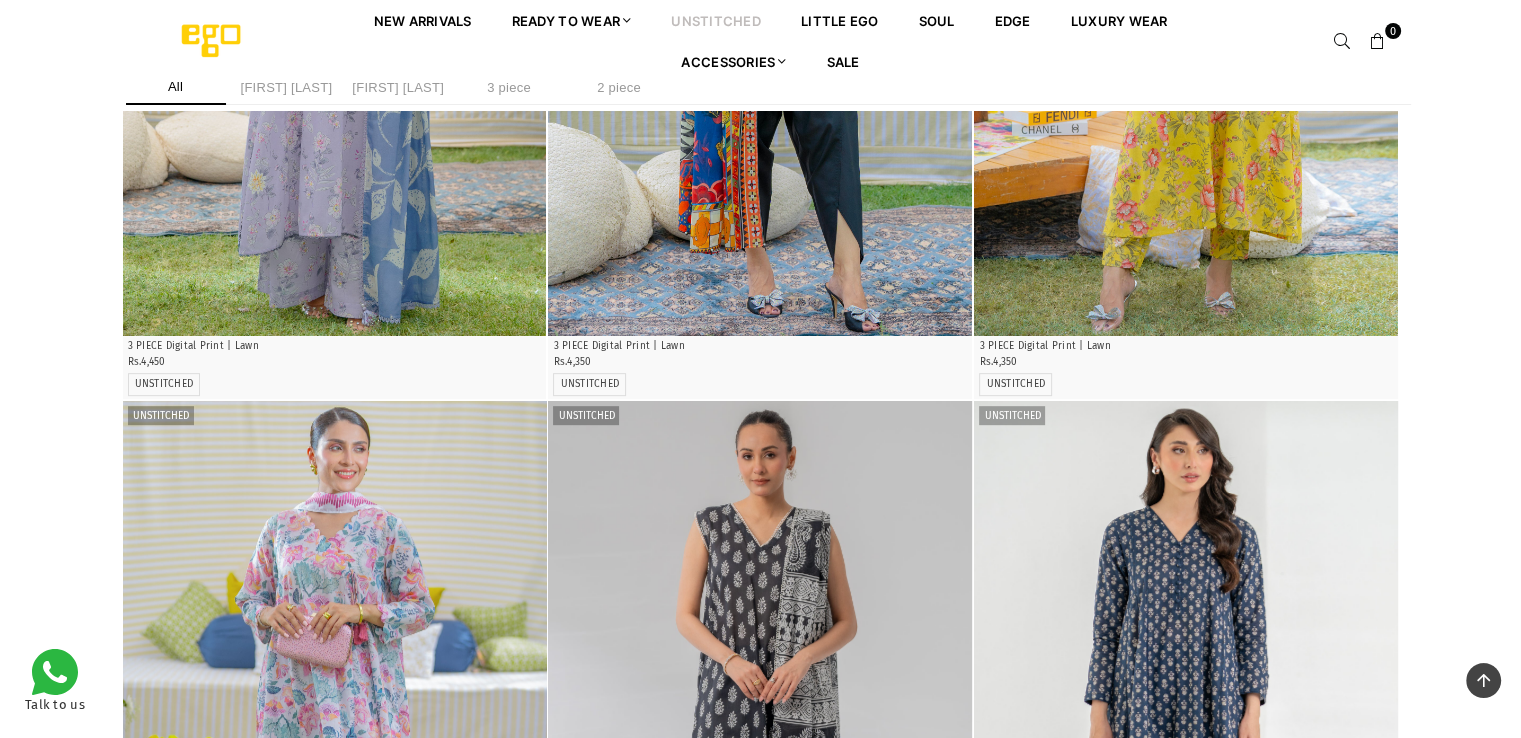 scroll, scrollTop: 913, scrollLeft: 0, axis: vertical 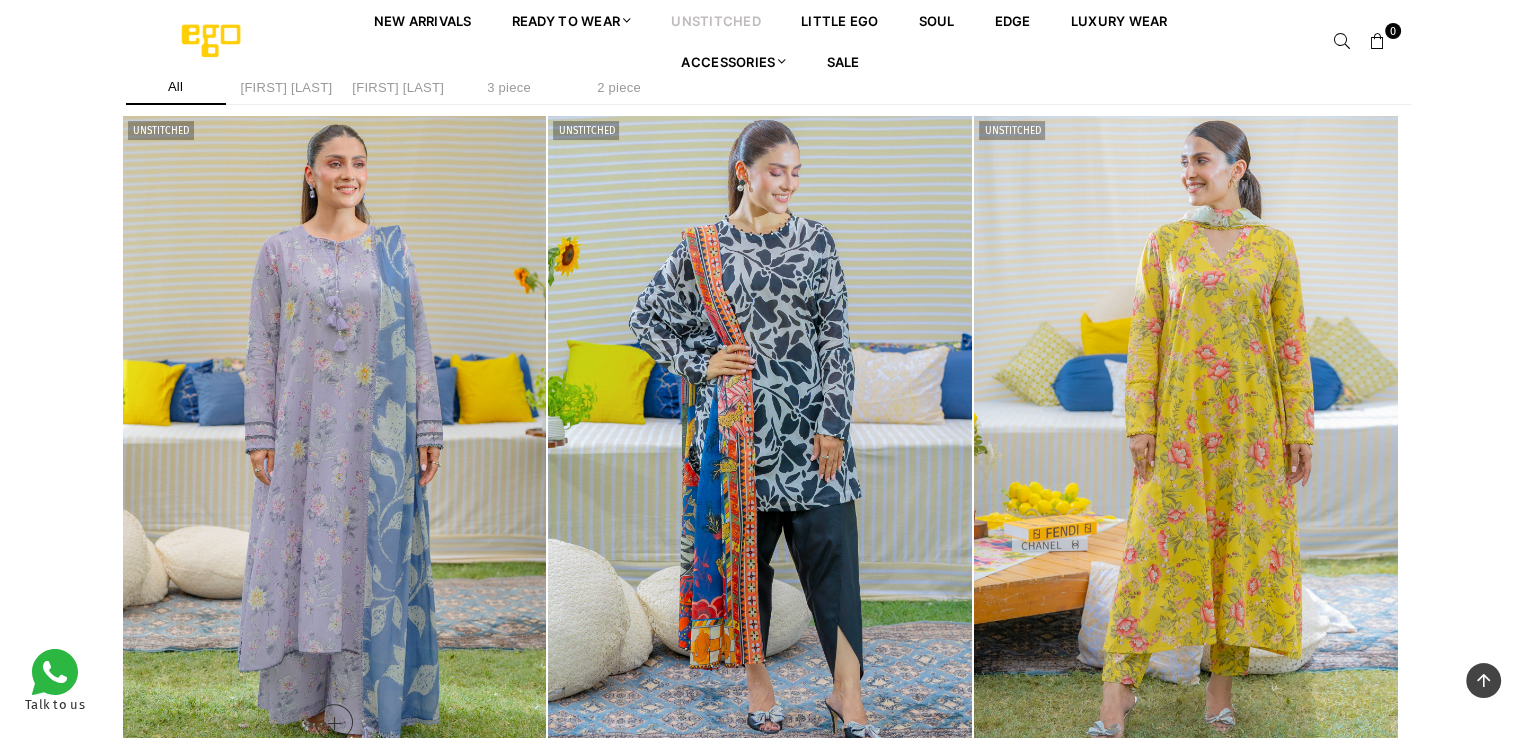 click at bounding box center (335, 434) 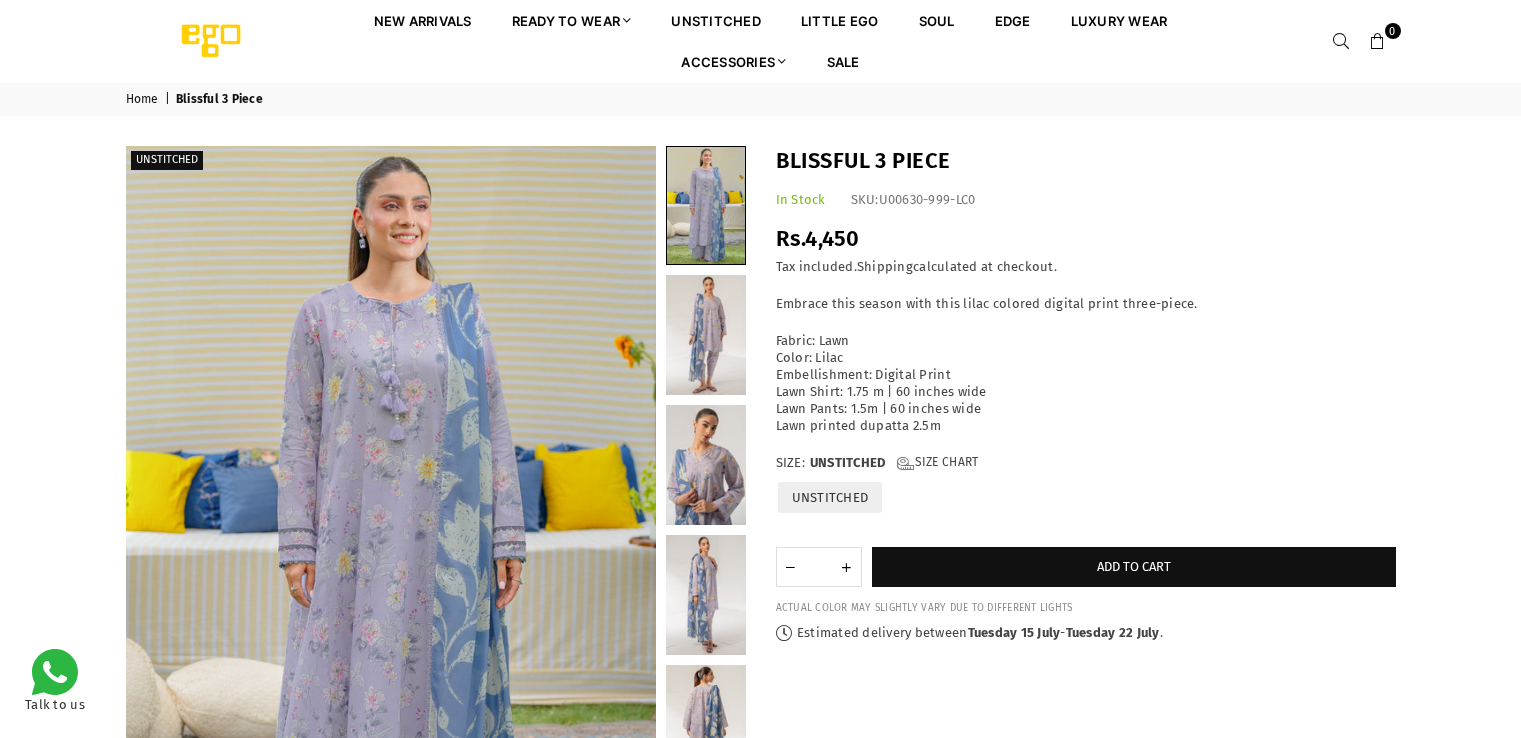 scroll, scrollTop: 0, scrollLeft: 0, axis: both 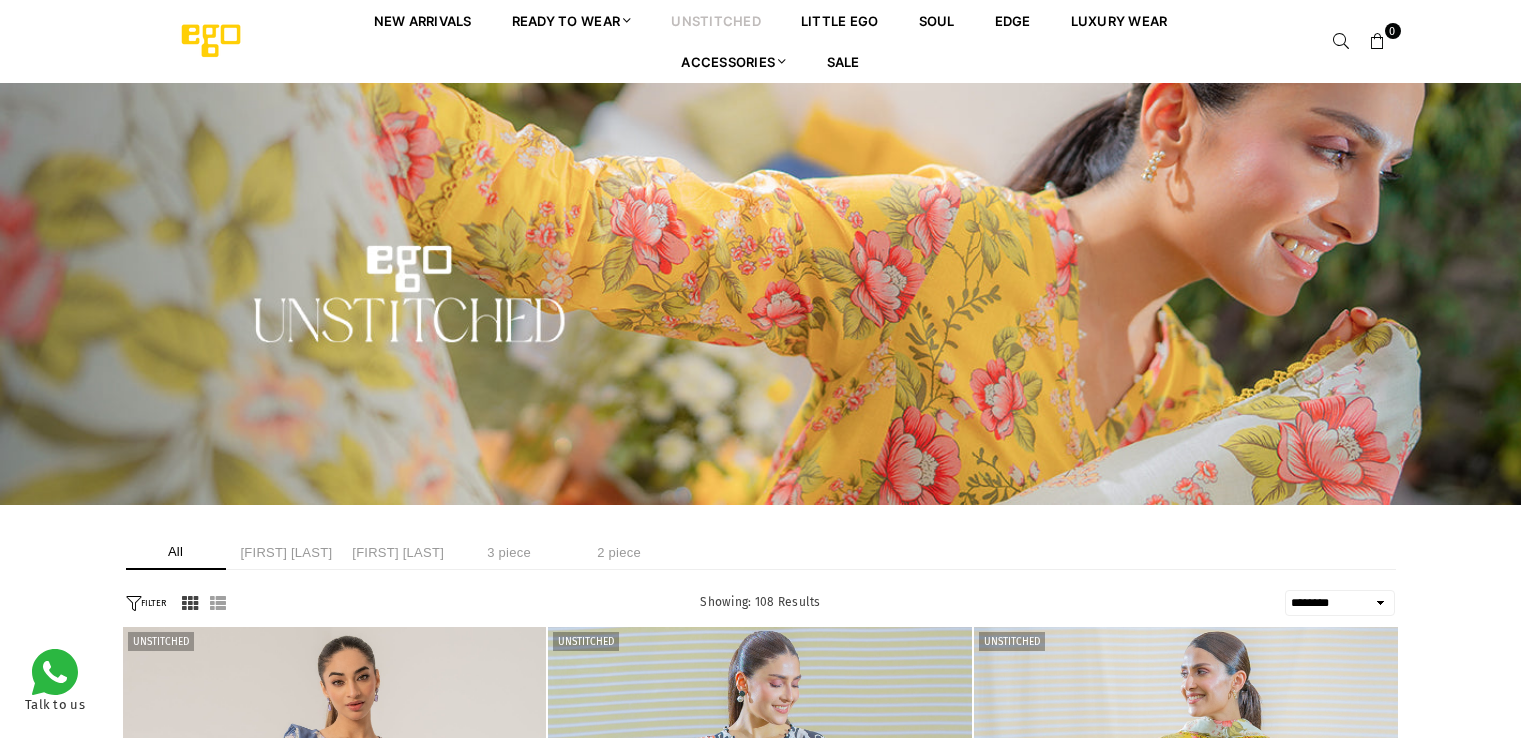 select on "******" 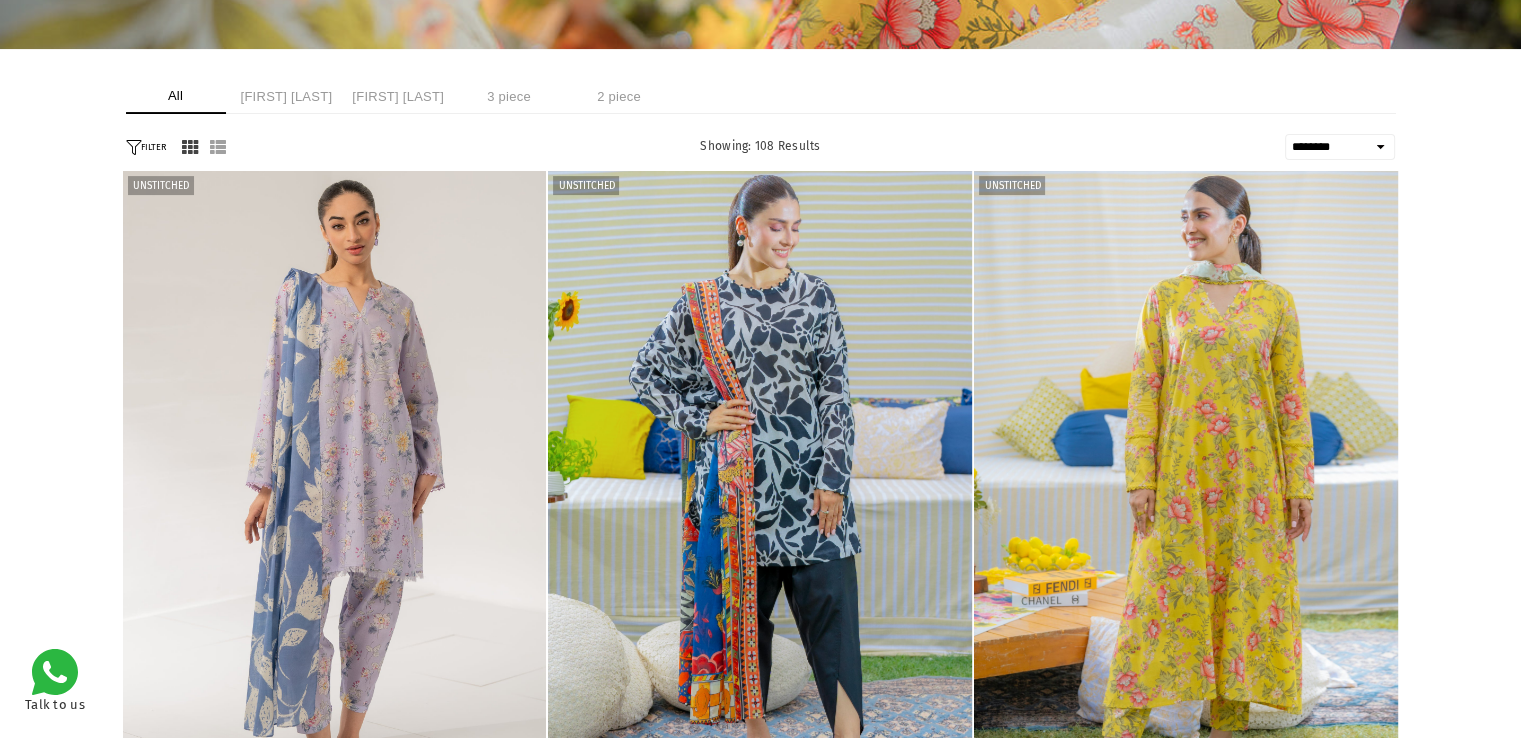 scroll, scrollTop: 0, scrollLeft: 0, axis: both 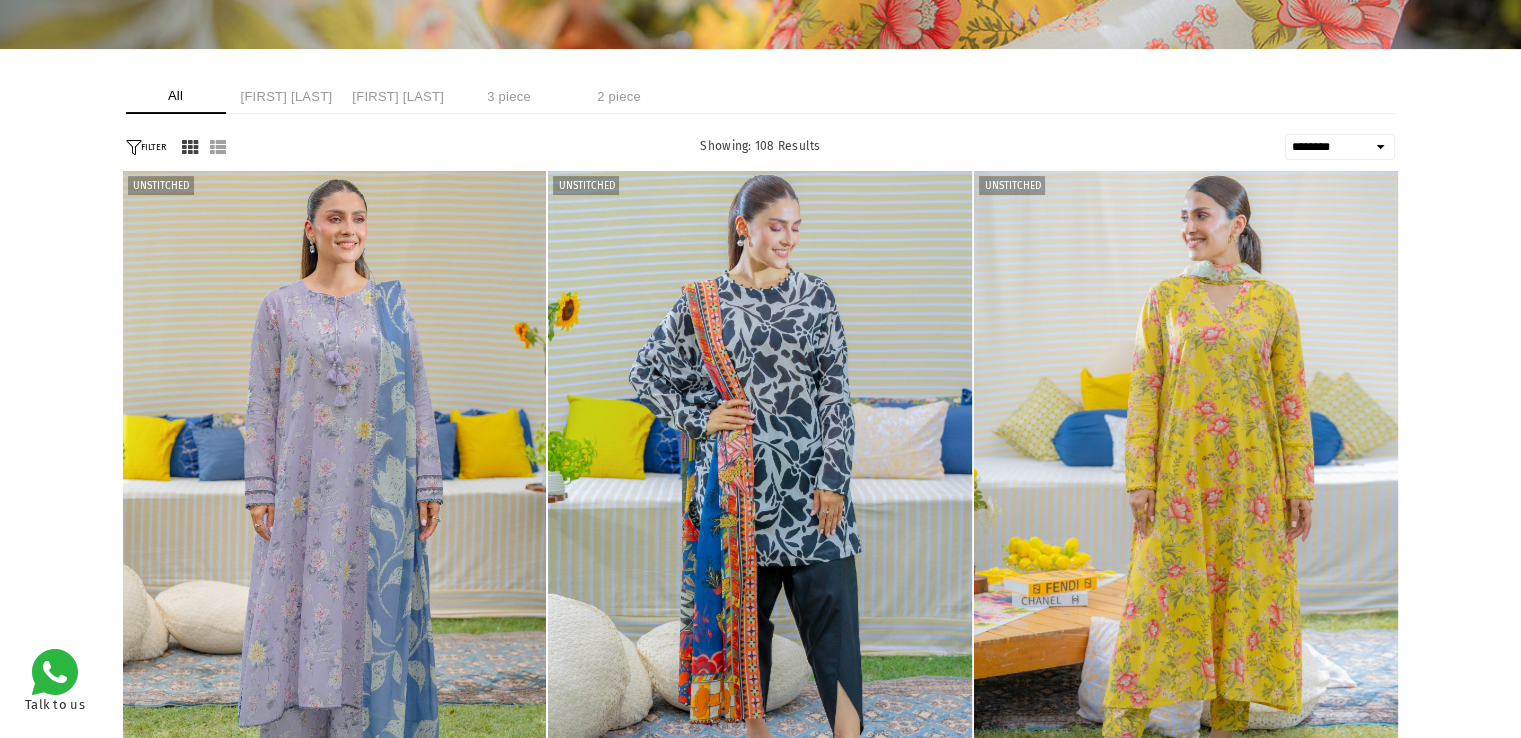 click at bounding box center [1186, 489] 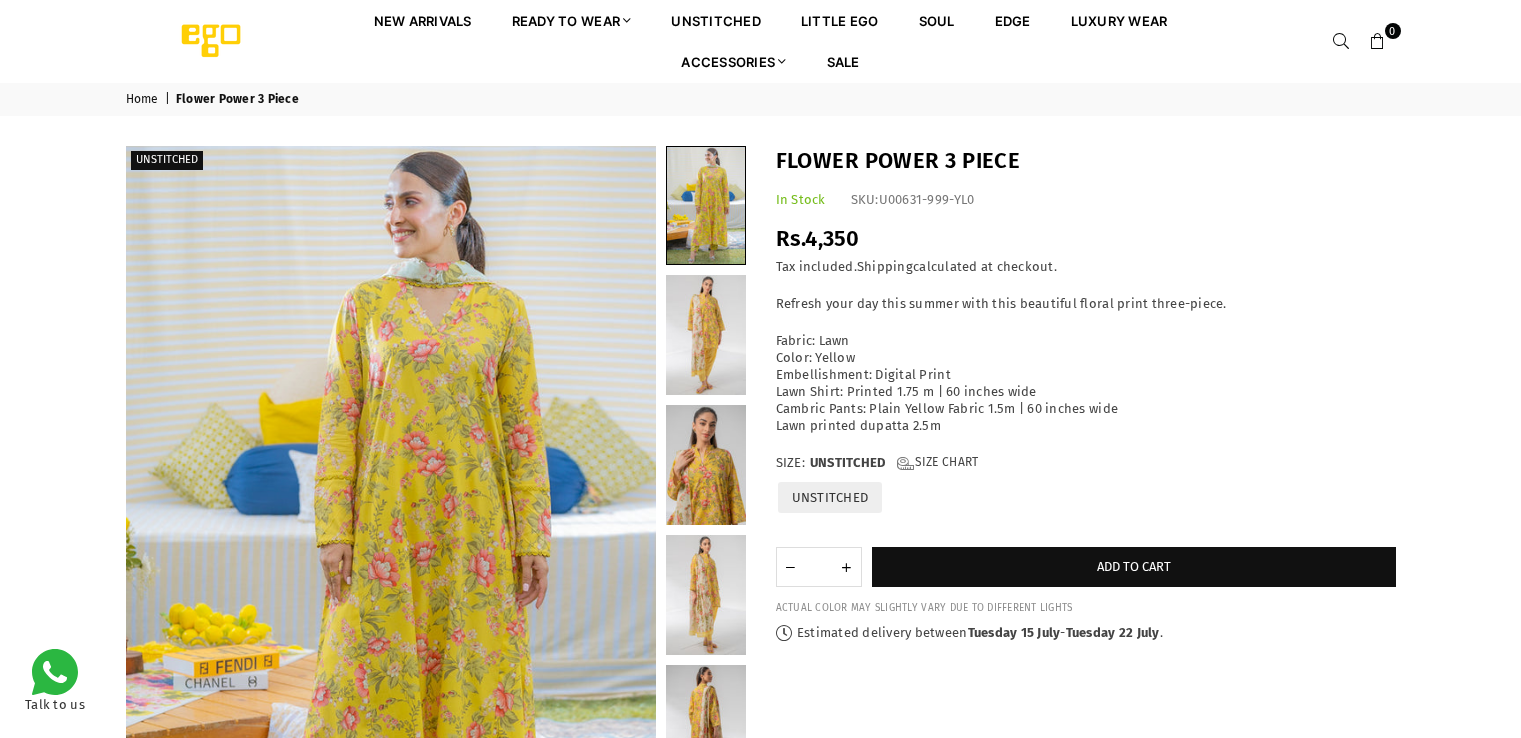 scroll, scrollTop: 0, scrollLeft: 0, axis: both 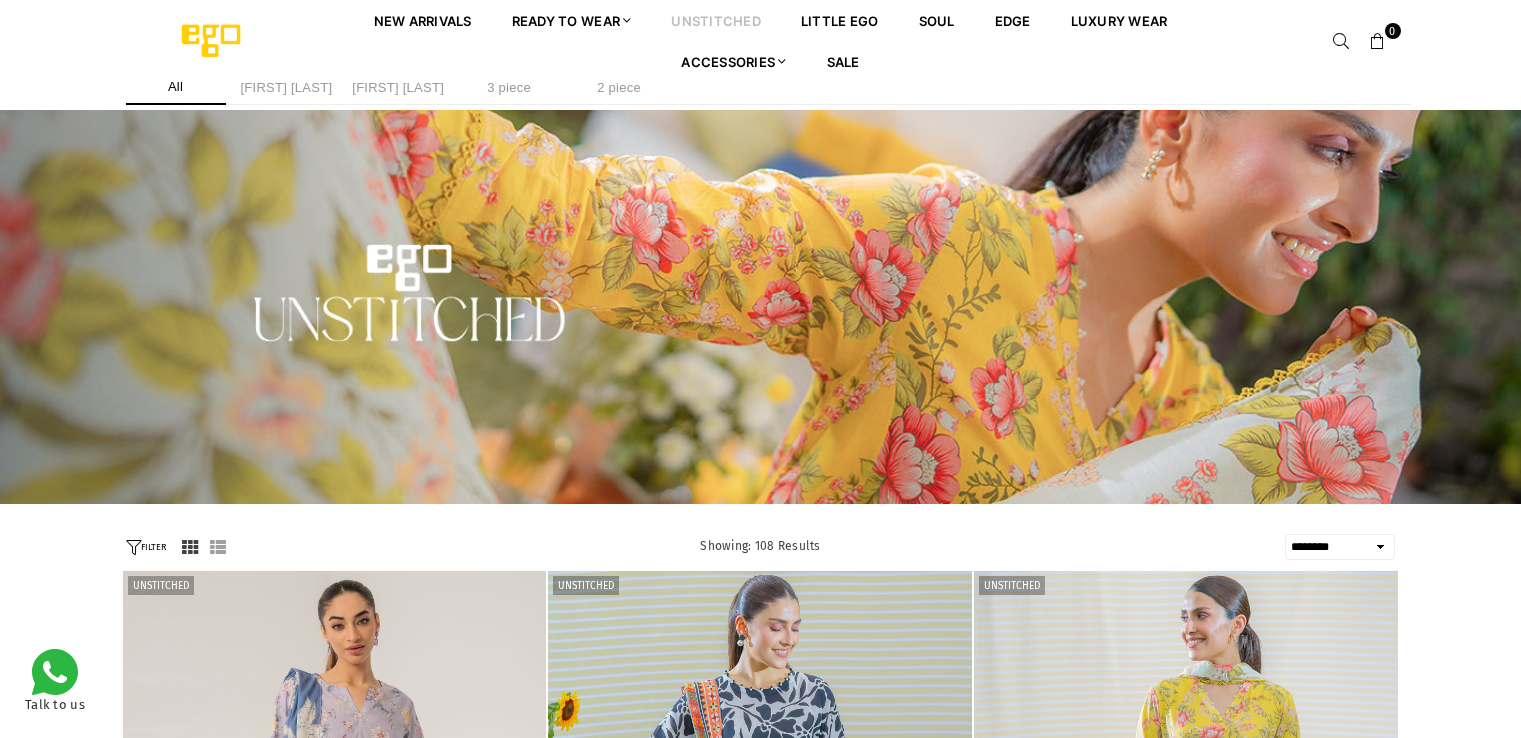 select on "******" 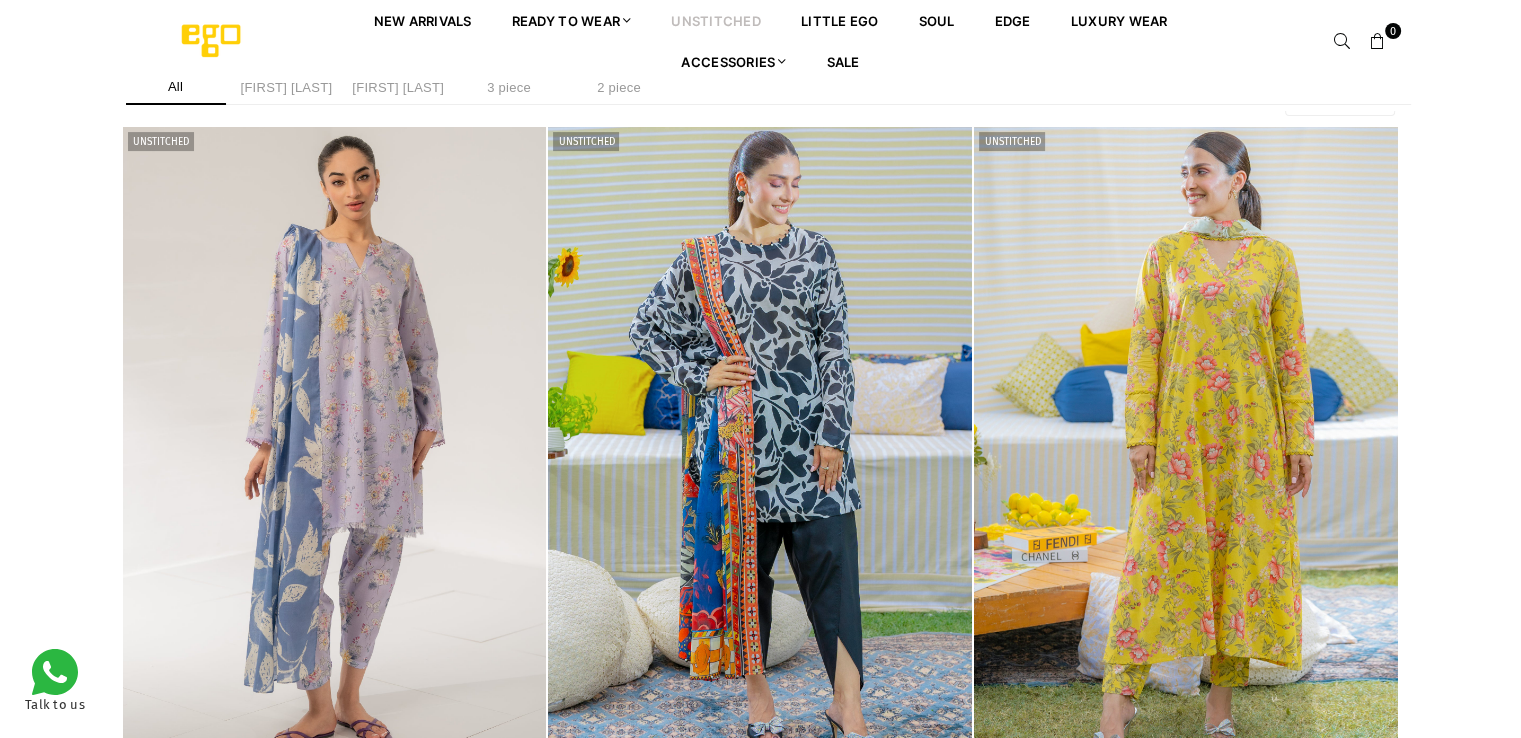 scroll, scrollTop: 0, scrollLeft: 0, axis: both 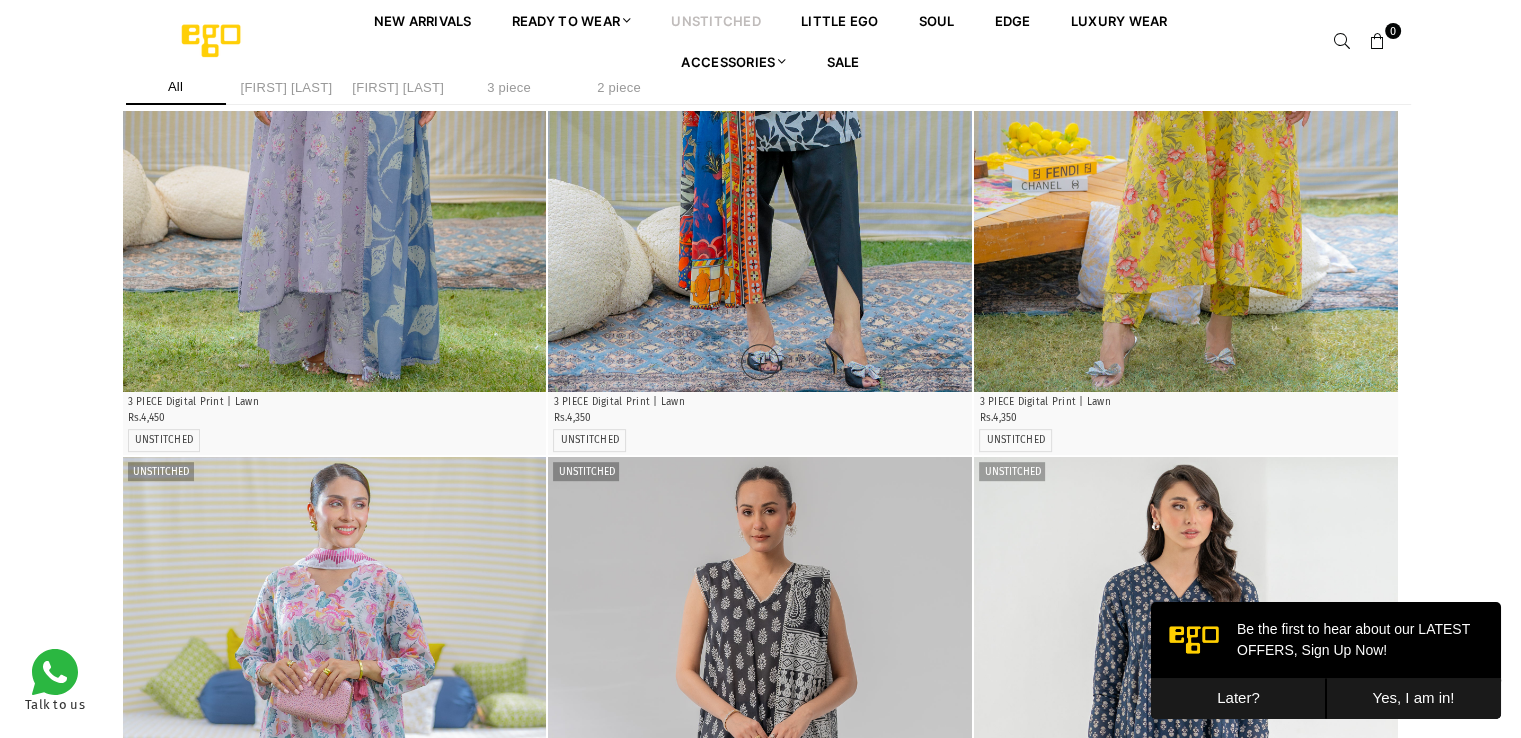 click at bounding box center (760, 74) 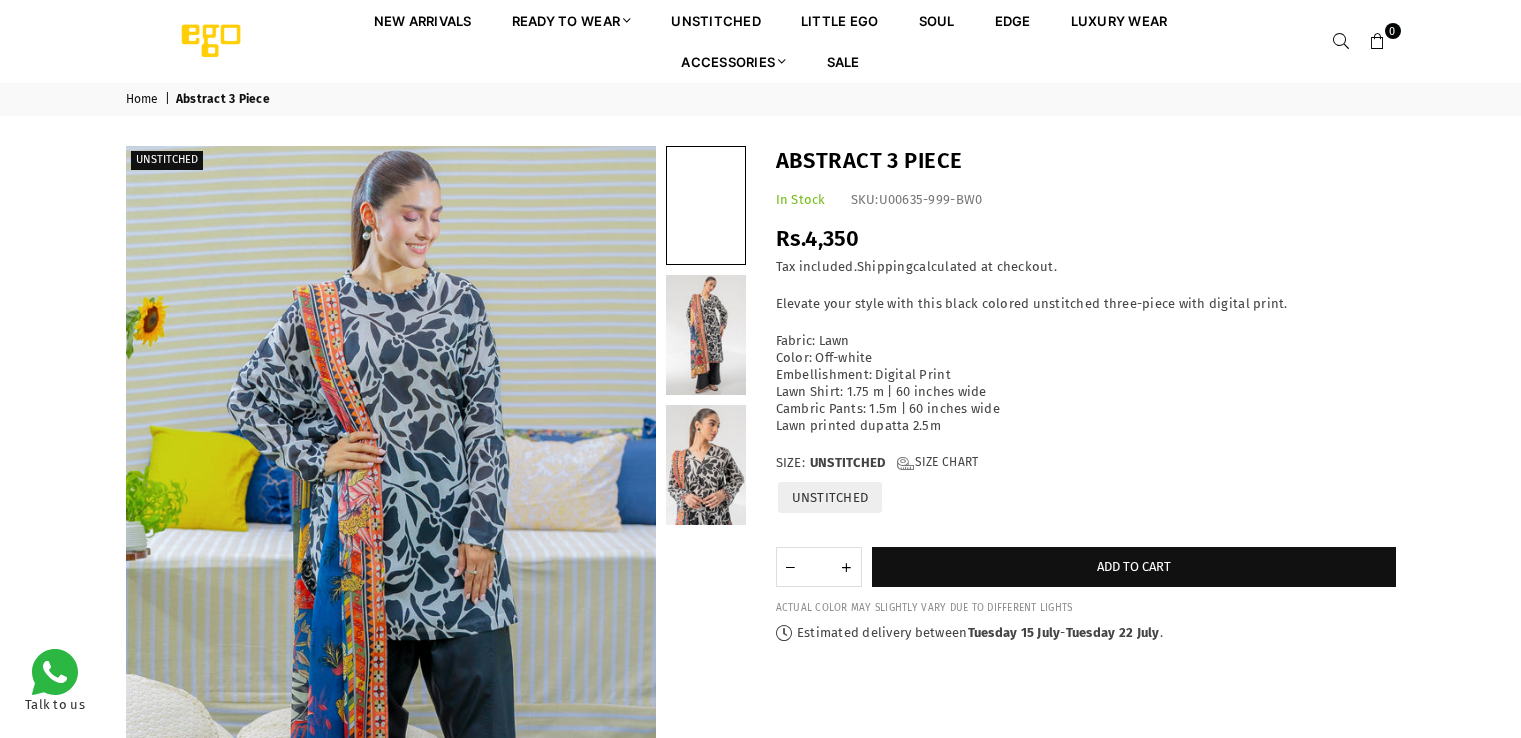 scroll, scrollTop: 0, scrollLeft: 0, axis: both 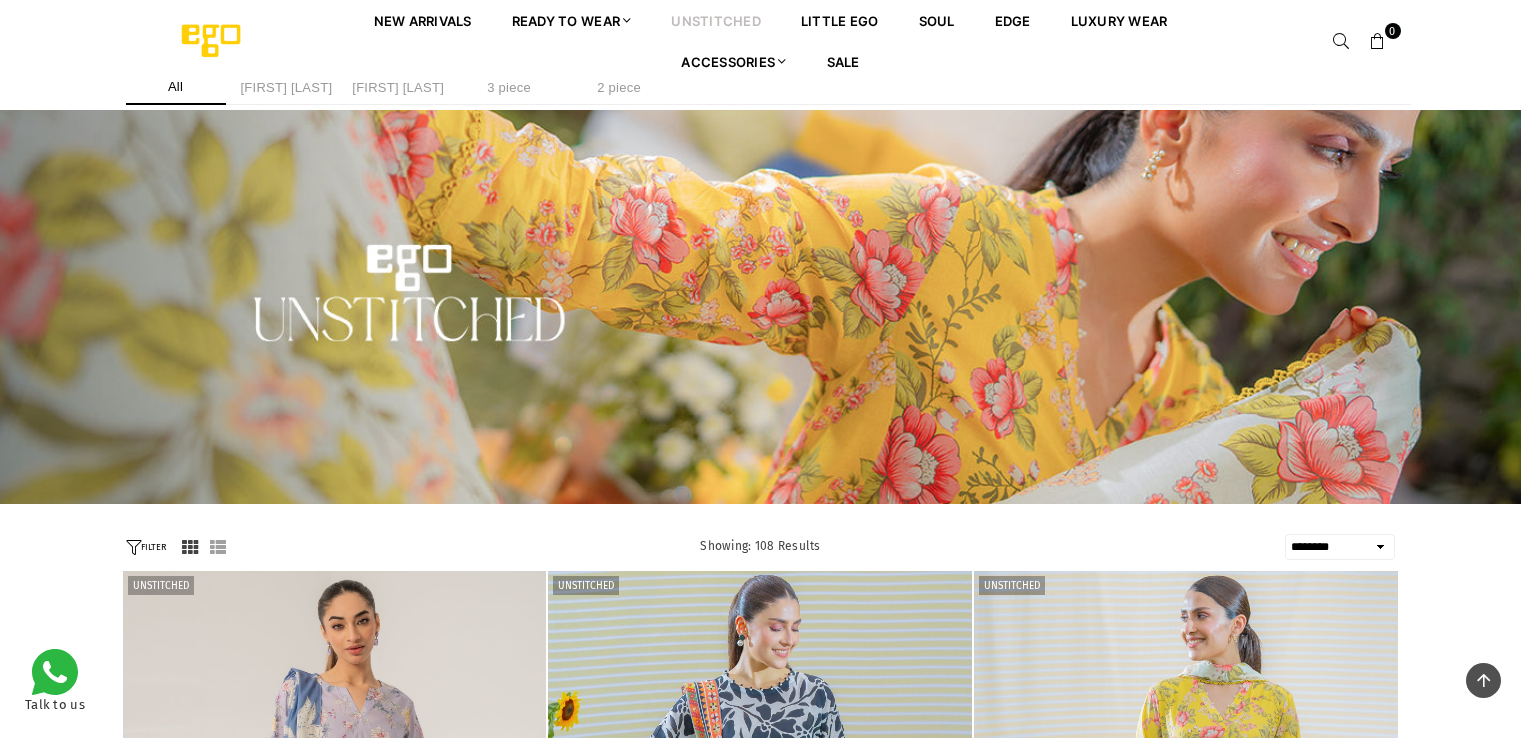 select on "******" 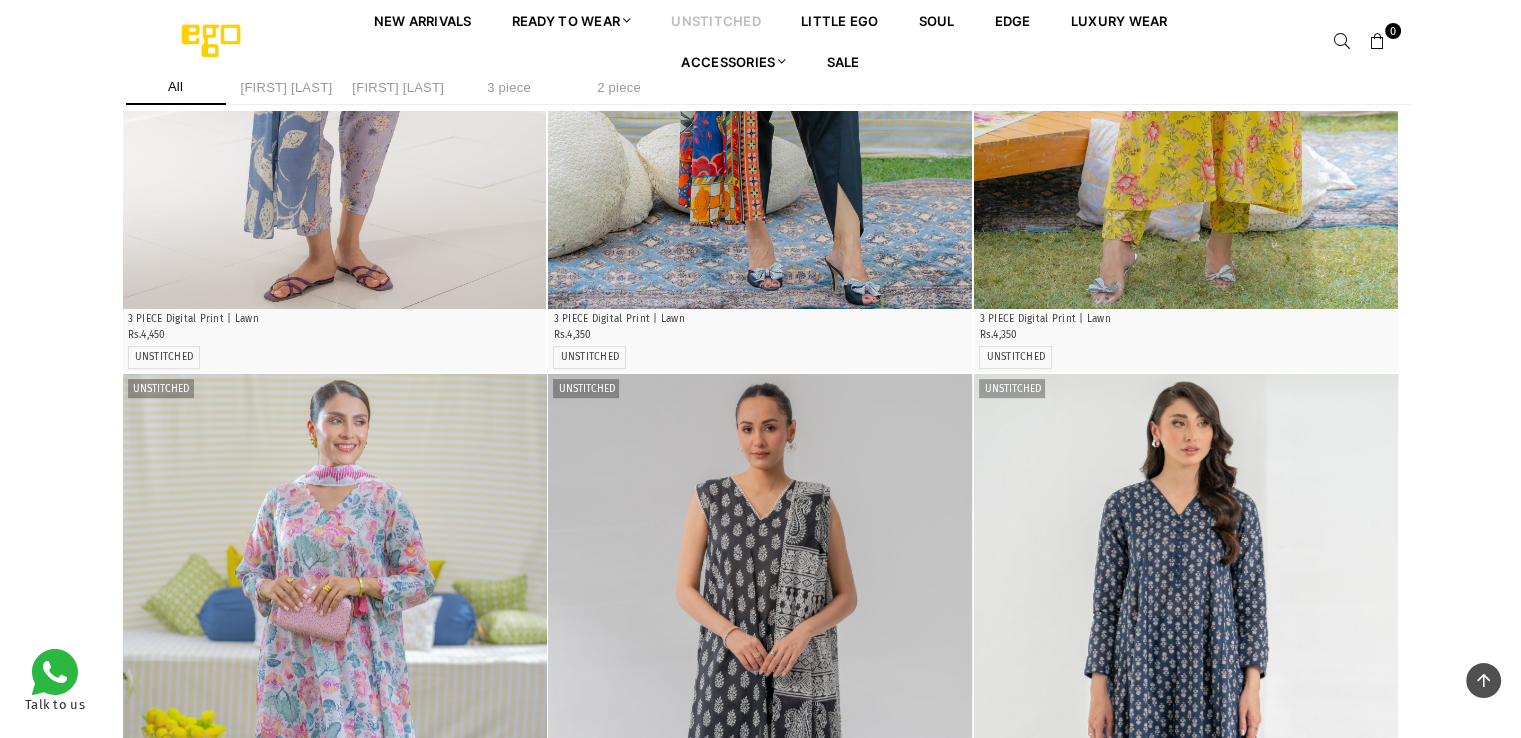 scroll, scrollTop: 0, scrollLeft: 0, axis: both 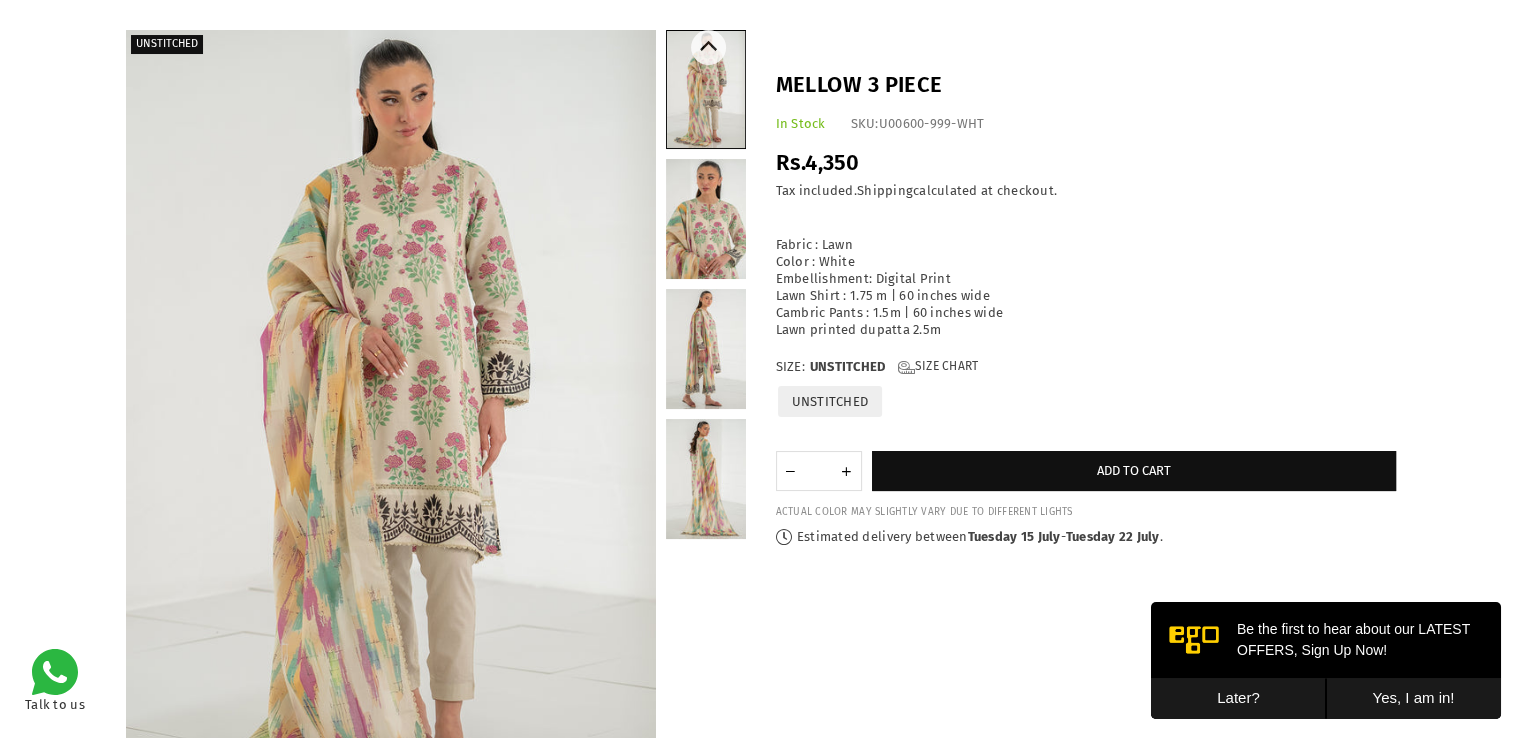 click at bounding box center [706, 349] 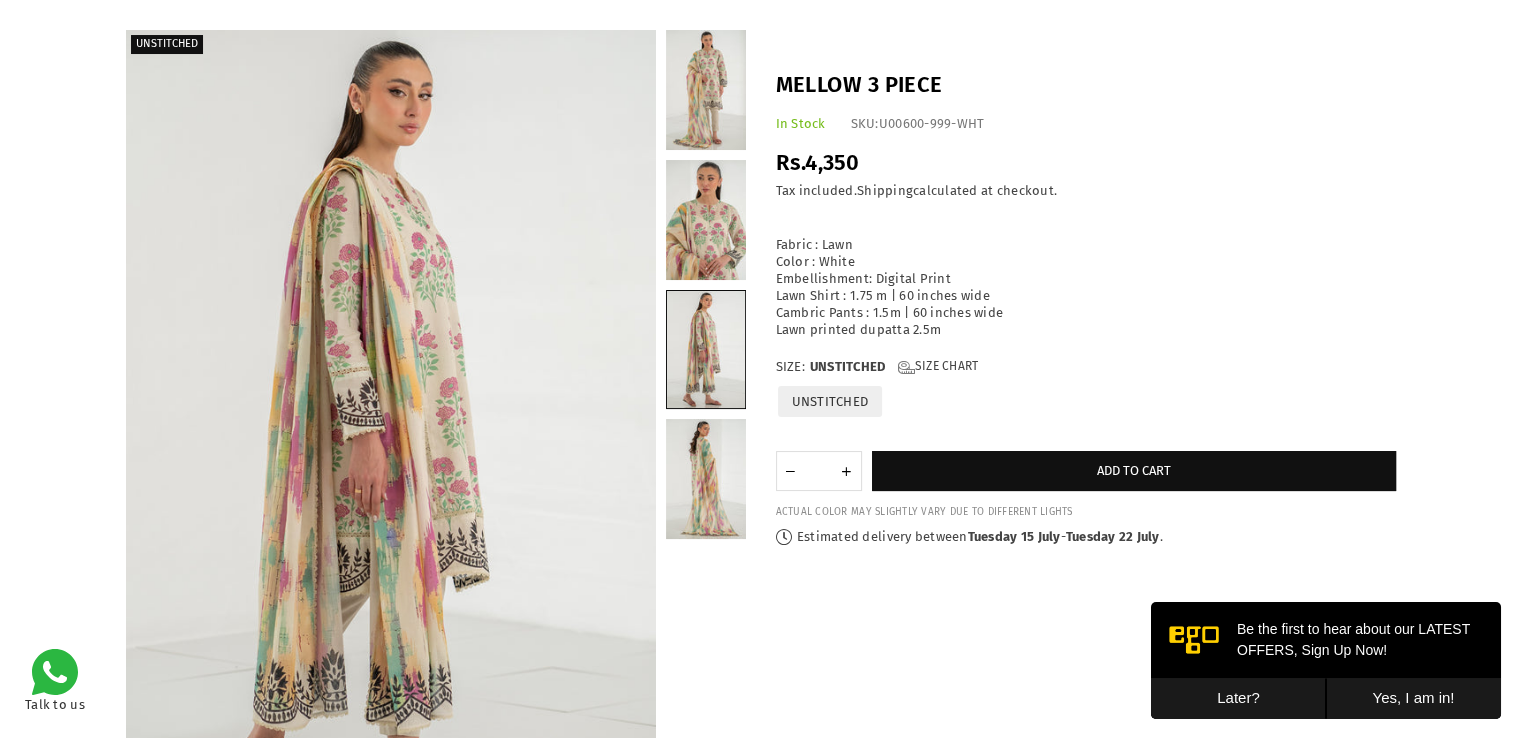 drag, startPoint x: 539, startPoint y: 310, endPoint x: 832, endPoint y: 209, distance: 309.91934 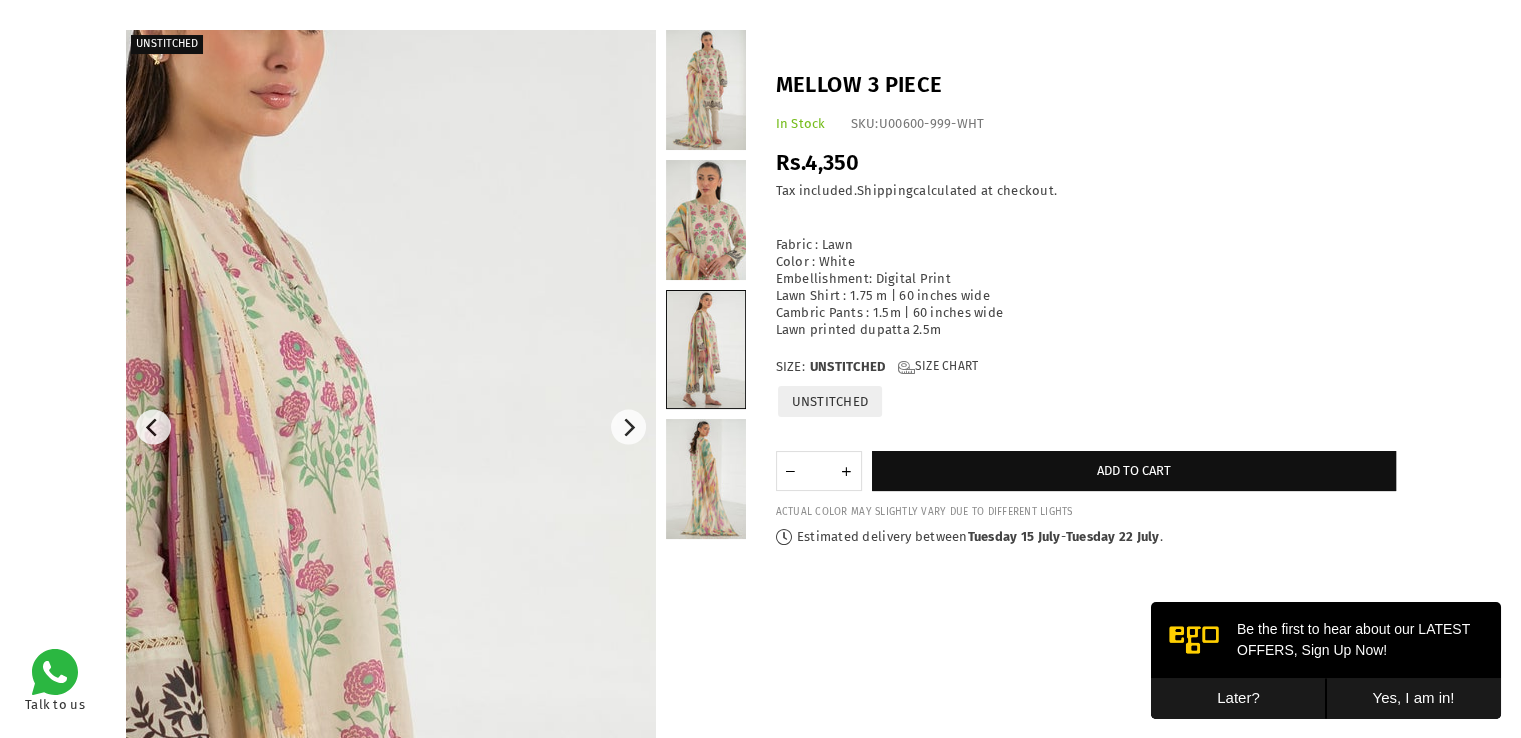 click at bounding box center [233, 774] 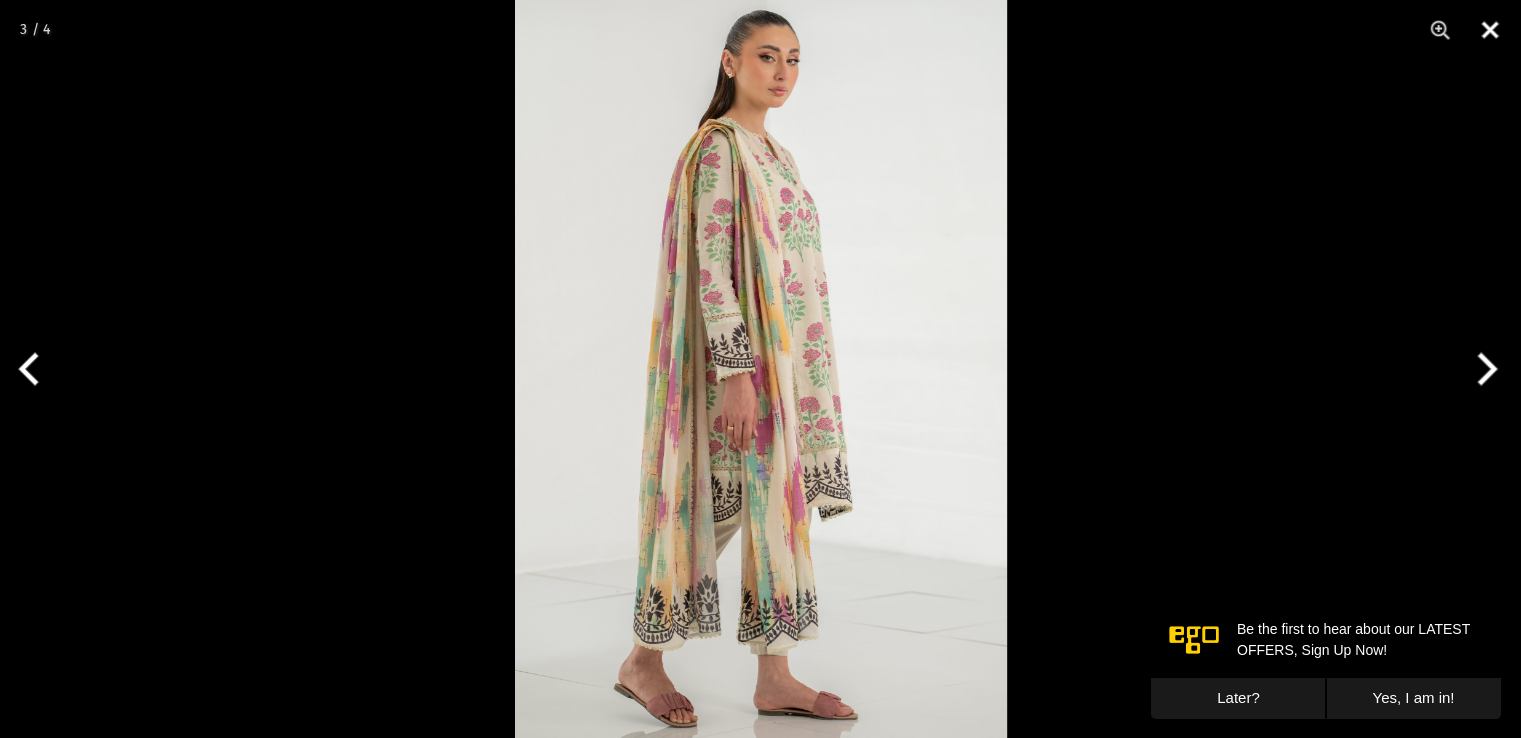 click at bounding box center [1490, 30] 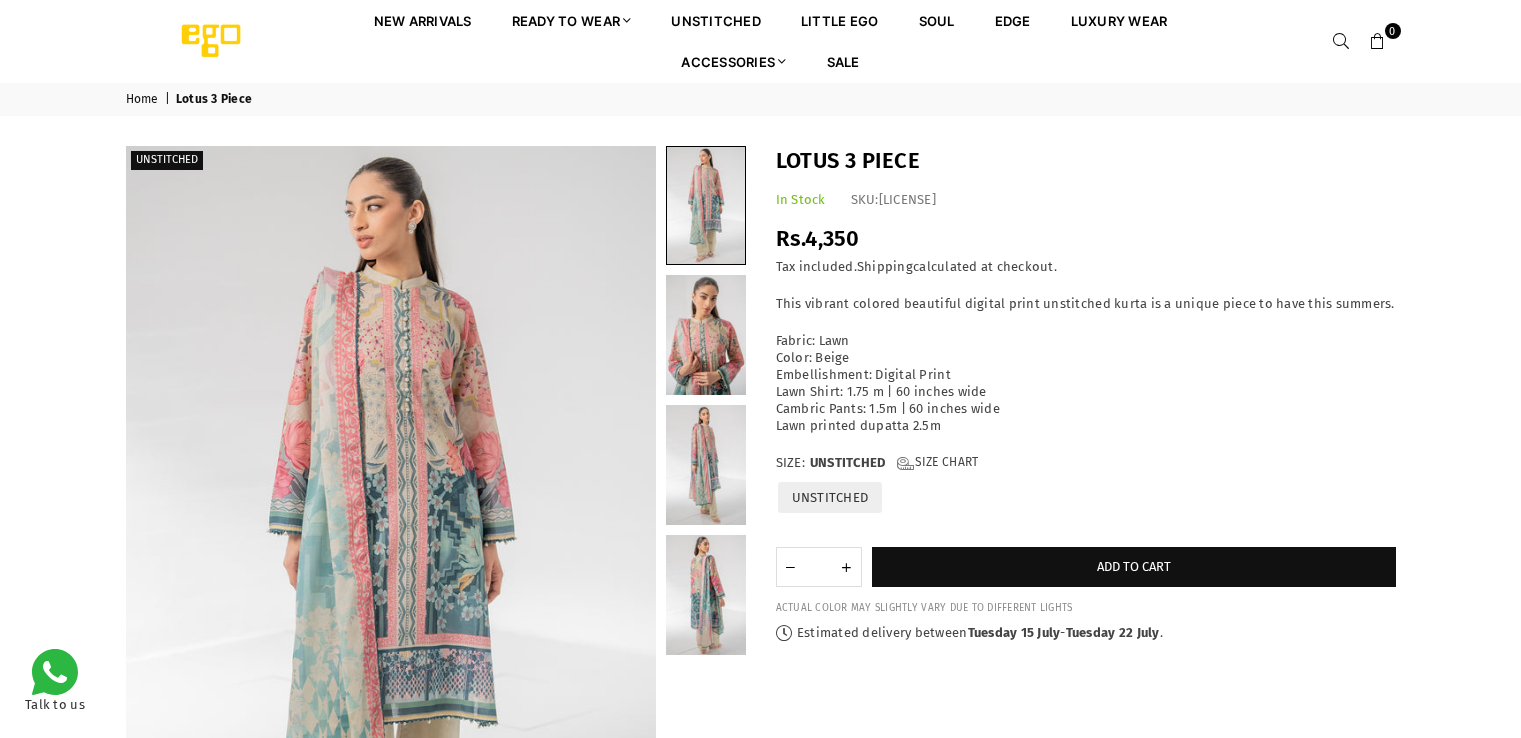 scroll, scrollTop: 0, scrollLeft: 0, axis: both 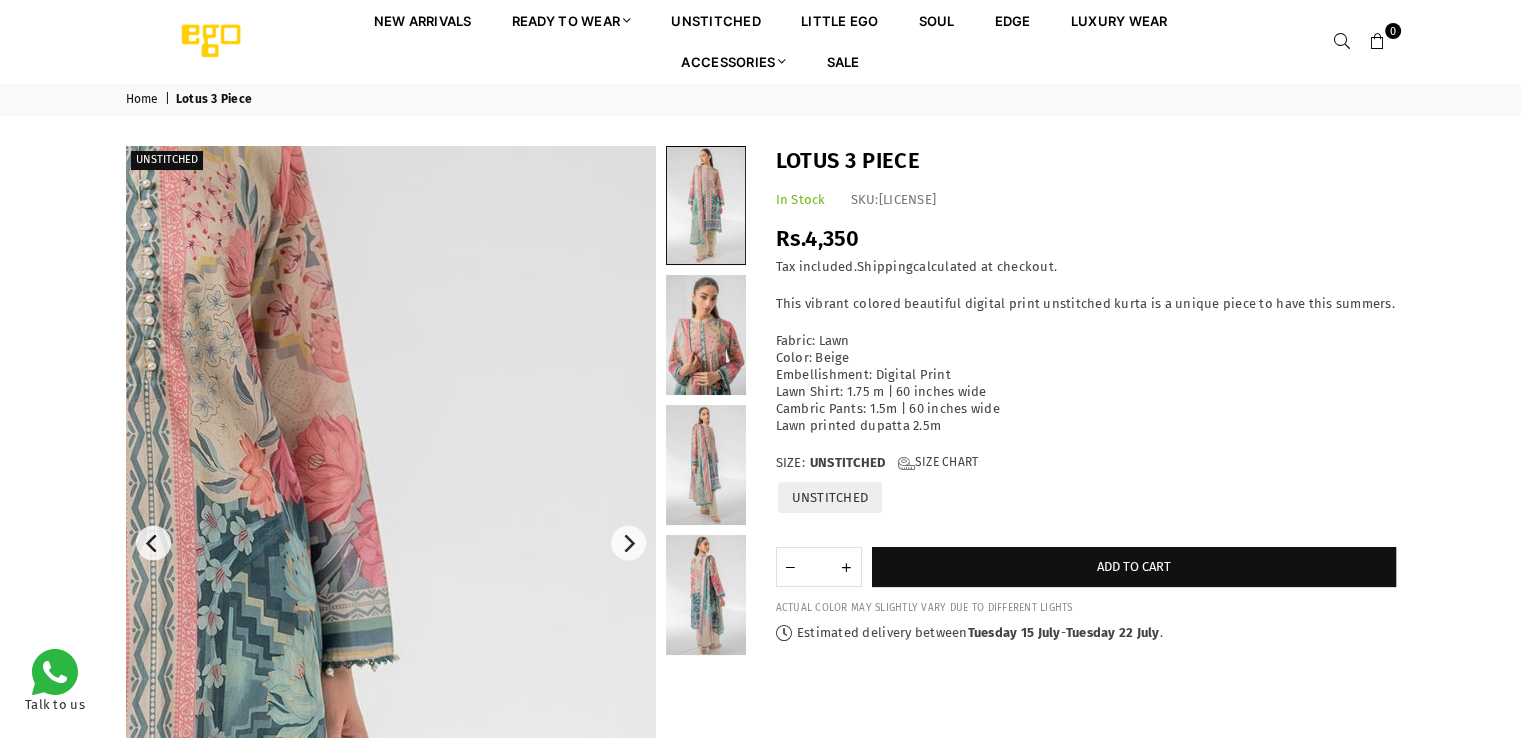 click at bounding box center (114, 669) 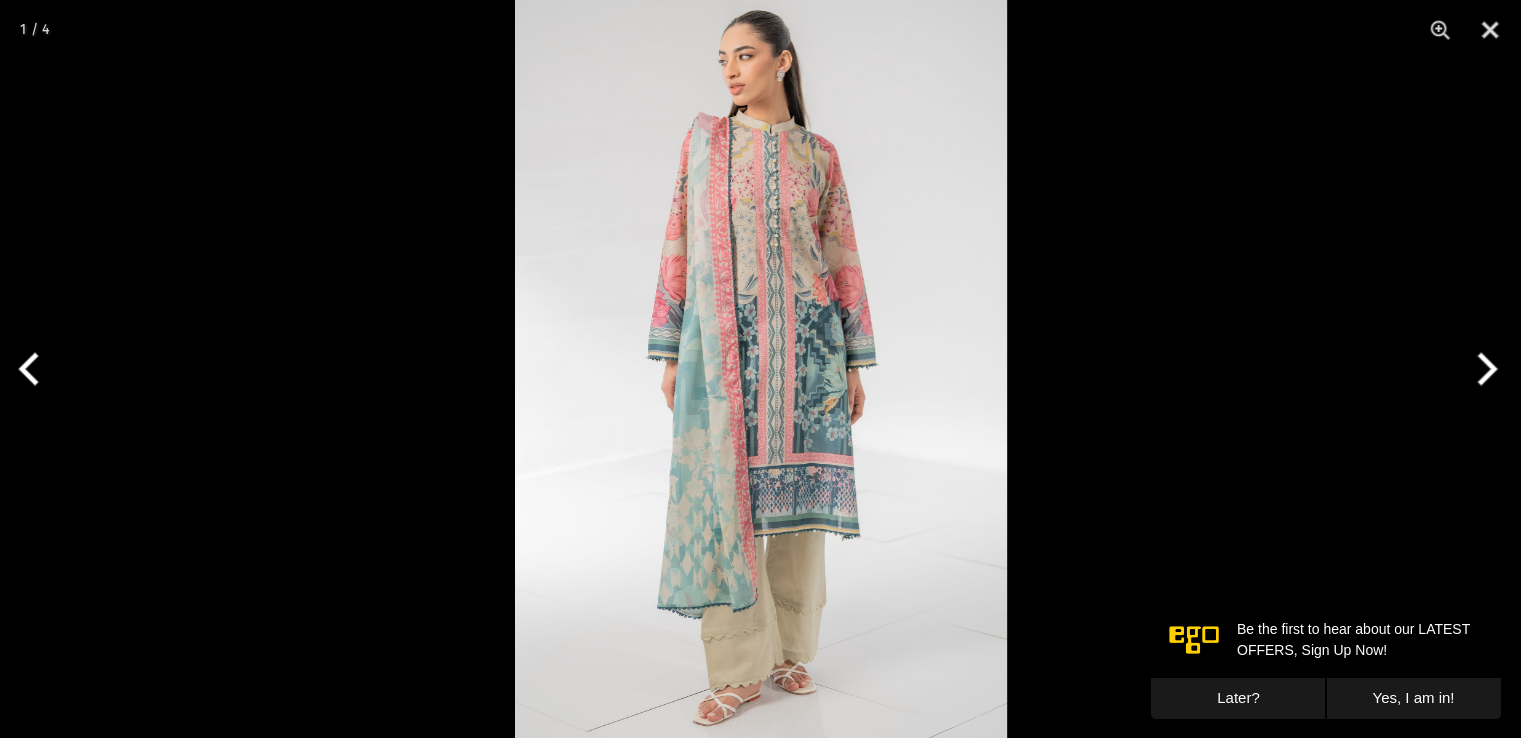 scroll, scrollTop: 0, scrollLeft: 0, axis: both 